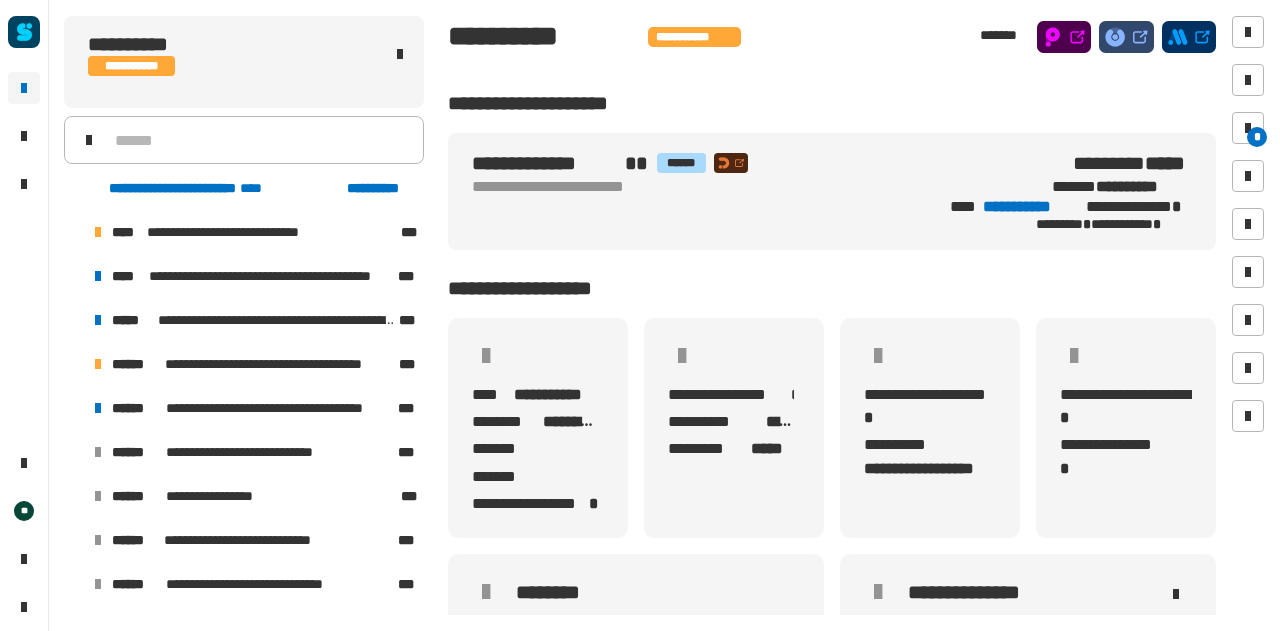 scroll, scrollTop: 0, scrollLeft: 0, axis: both 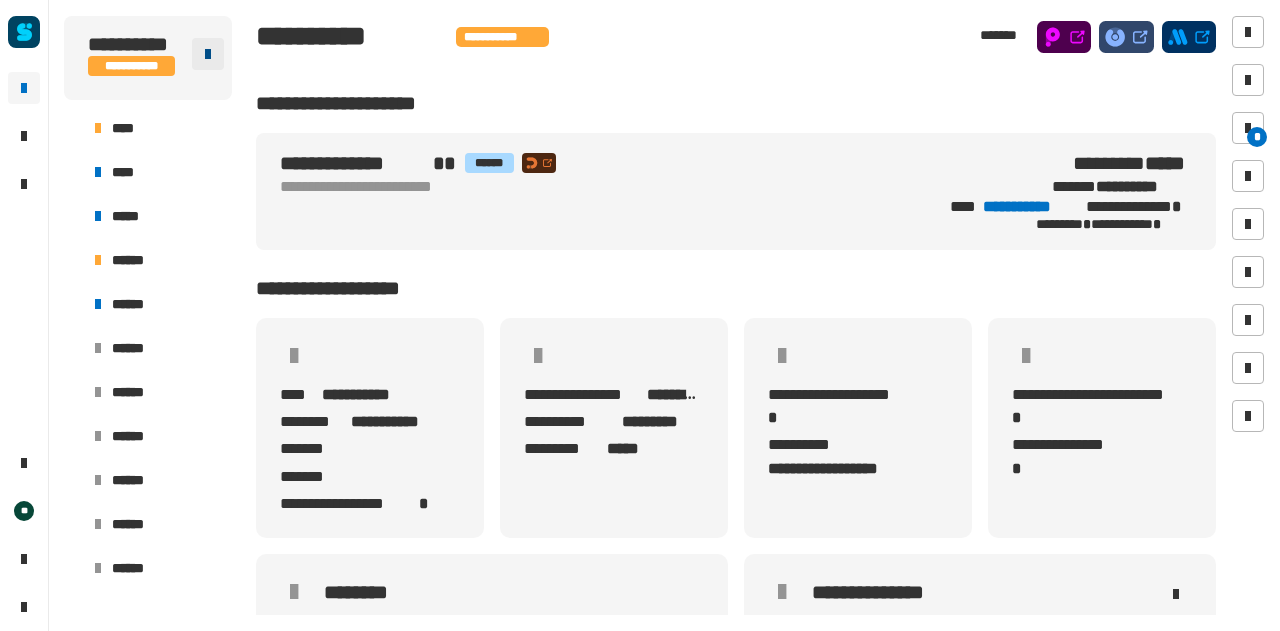 click 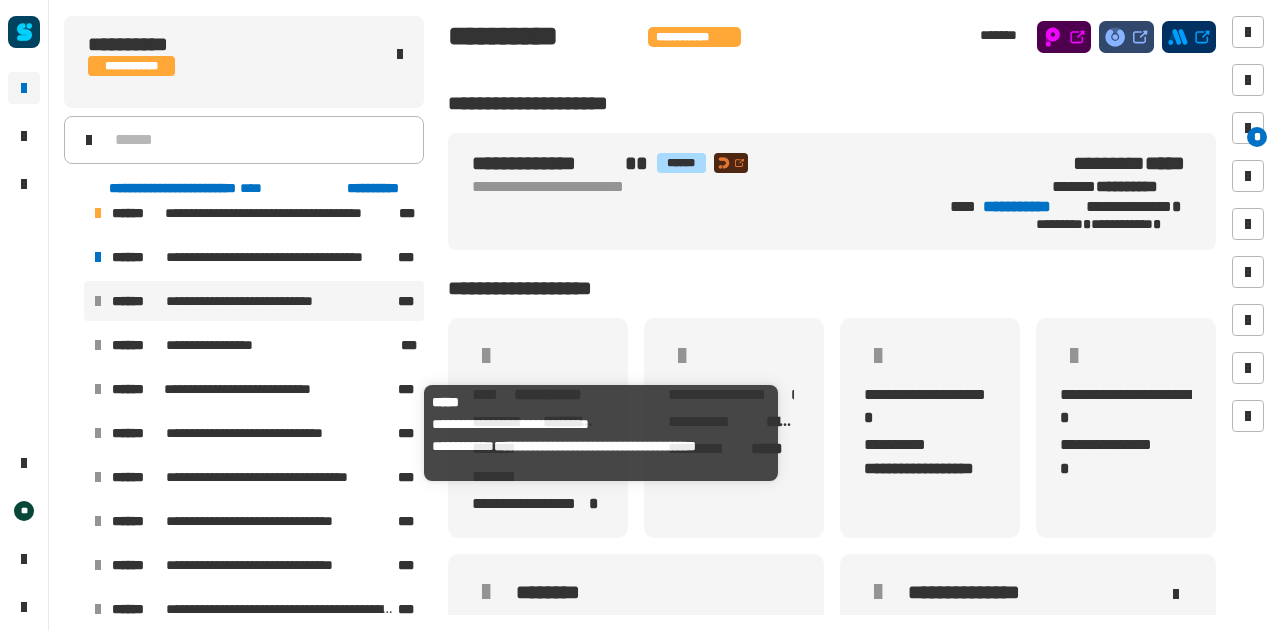 scroll, scrollTop: 152, scrollLeft: 0, axis: vertical 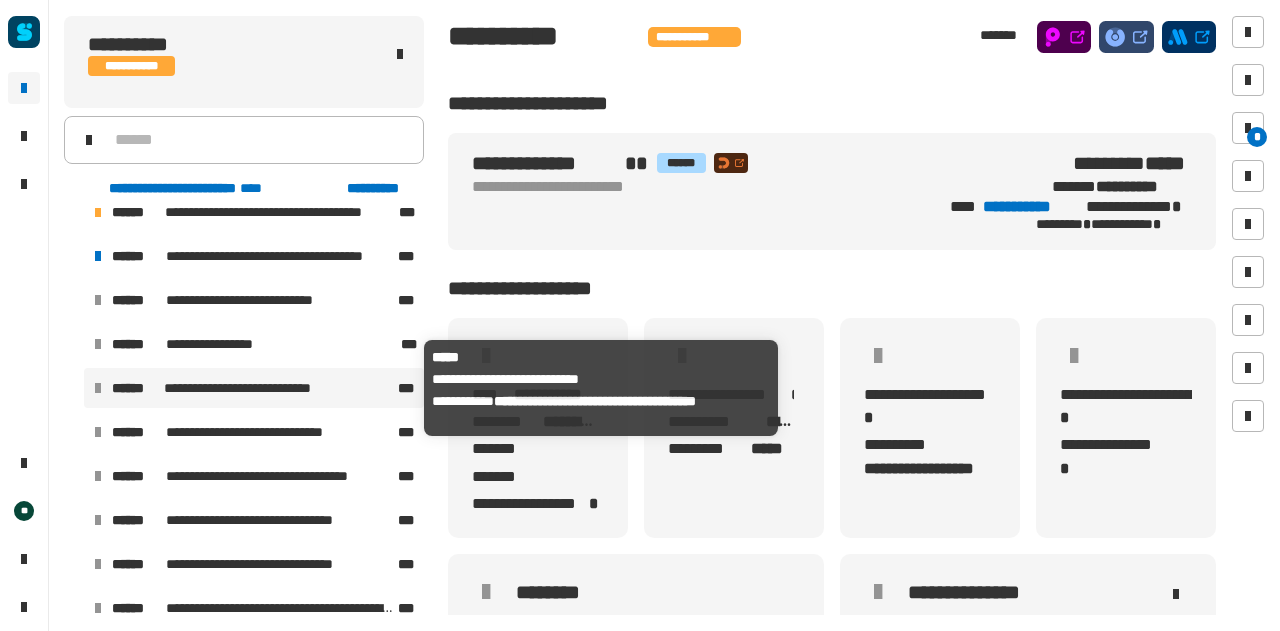 click on "**********" at bounding box center (258, 388) 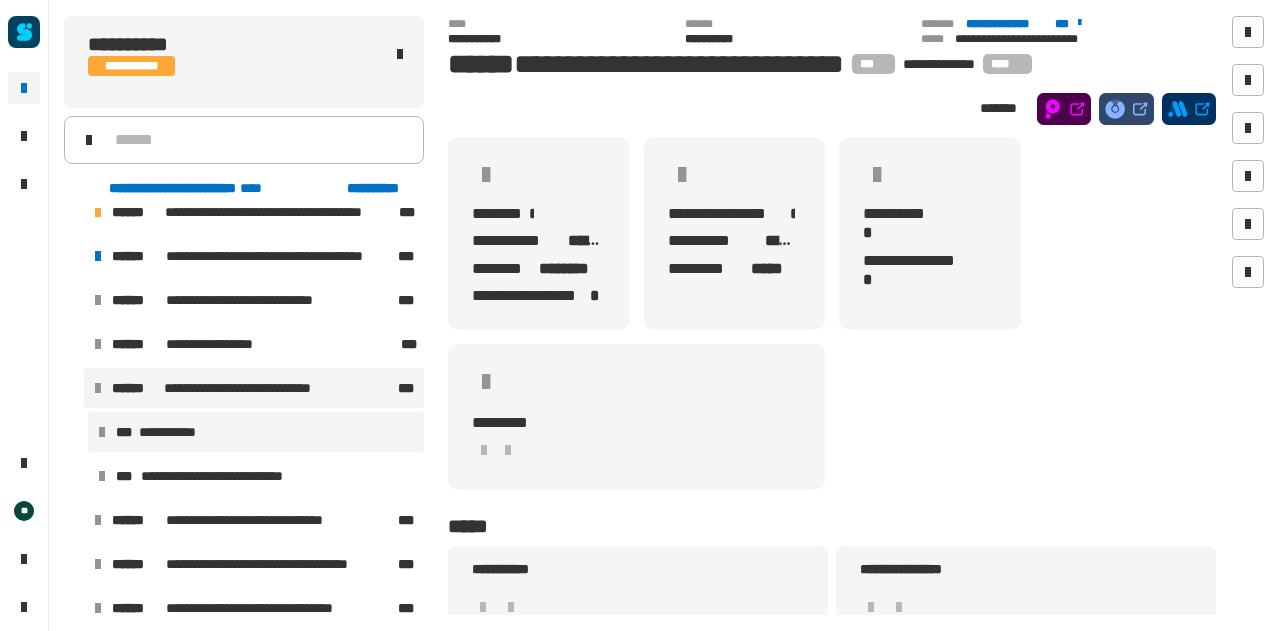click on "**********" at bounding box center [256, 432] 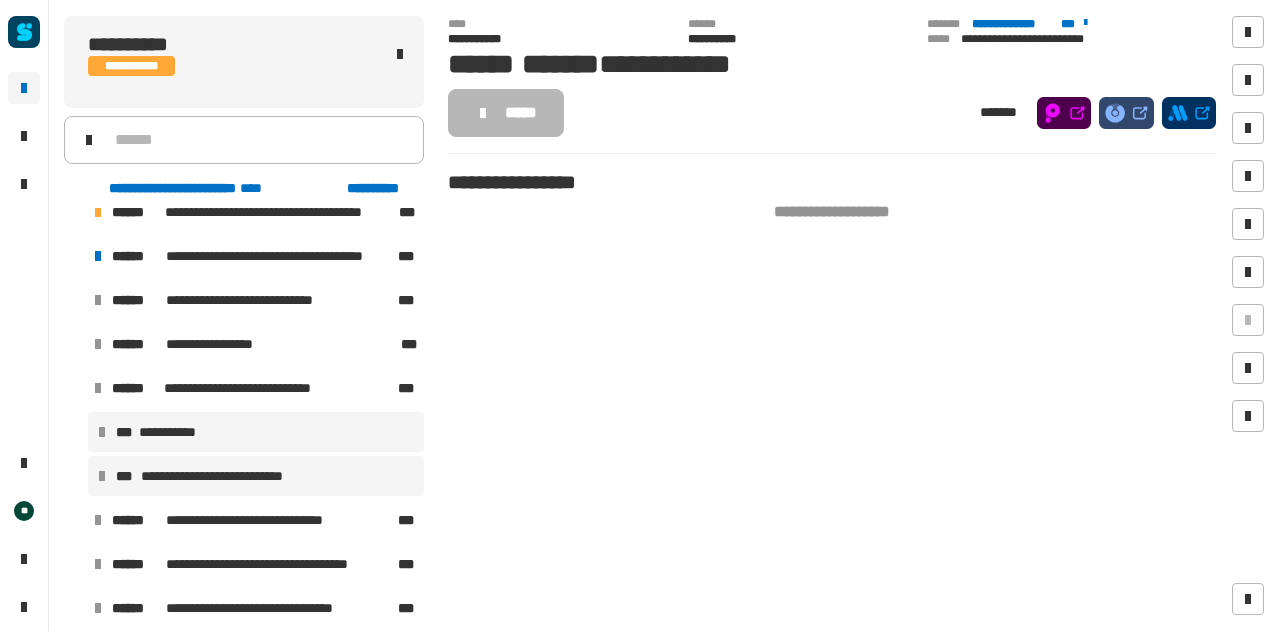 click on "**********" at bounding box center [238, 476] 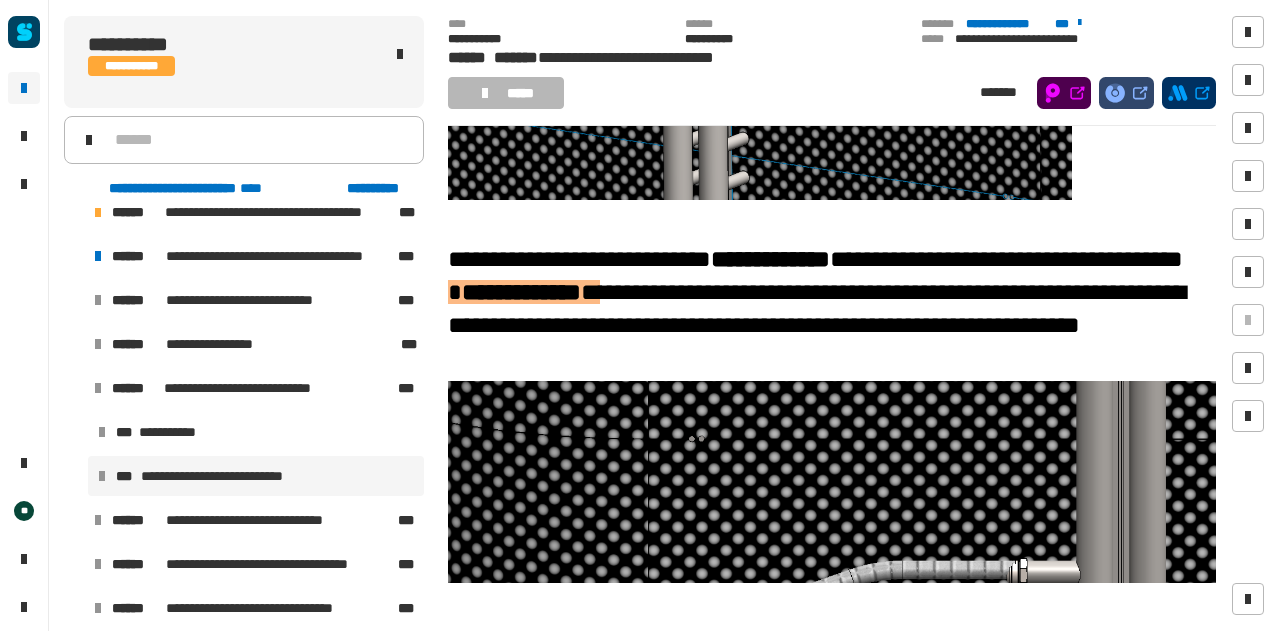 scroll, scrollTop: 1152, scrollLeft: 0, axis: vertical 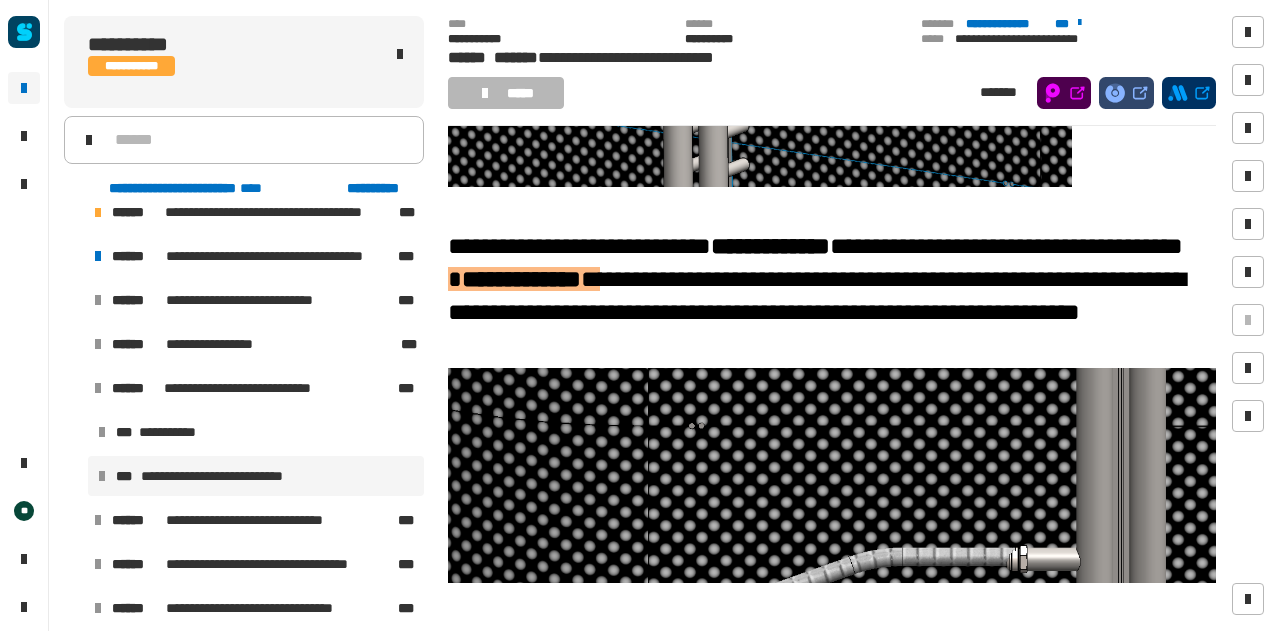 click on "**********" at bounding box center (244, 388) 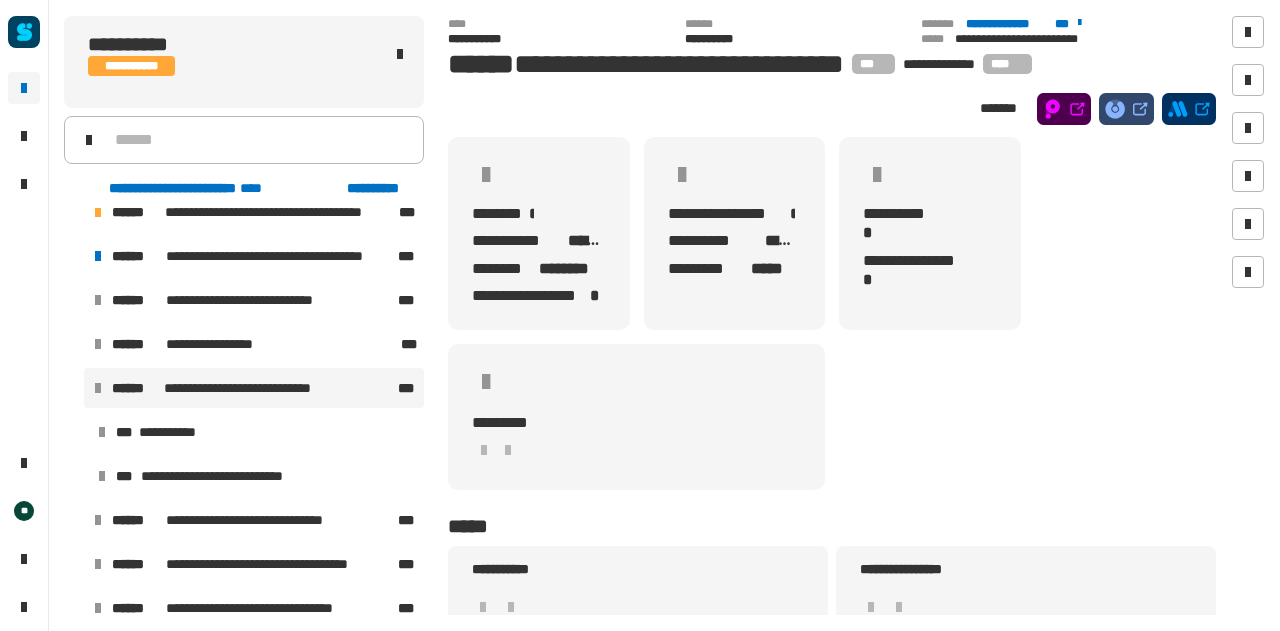 click at bounding box center [74, 388] 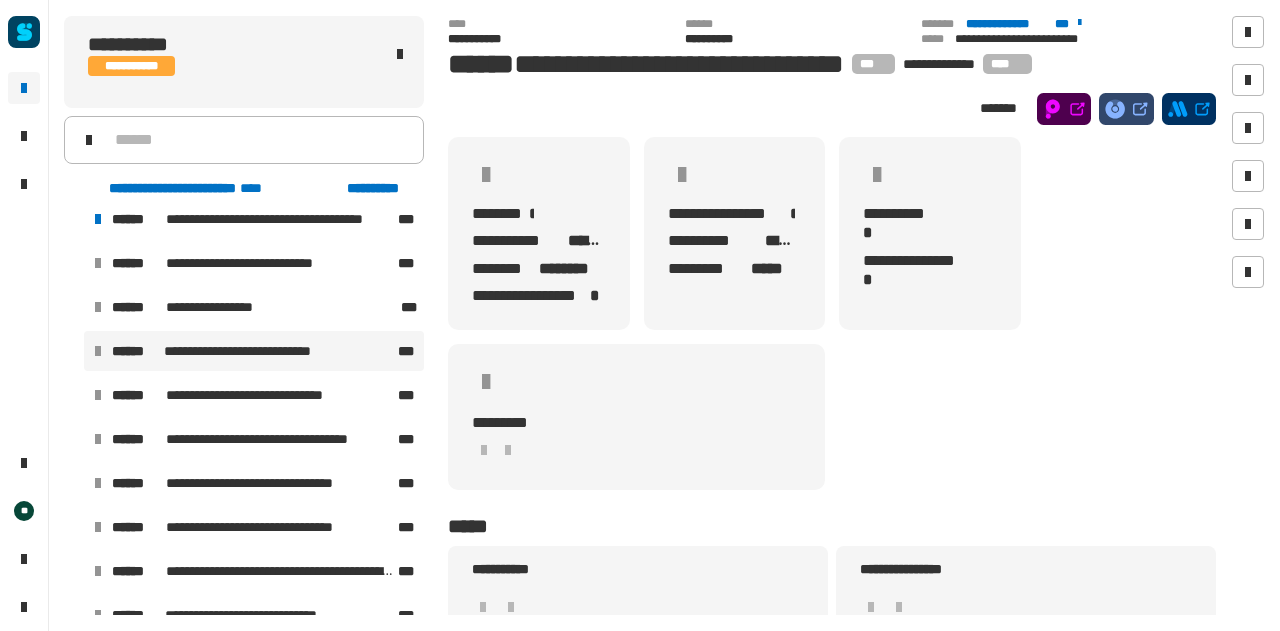 scroll, scrollTop: 190, scrollLeft: 0, axis: vertical 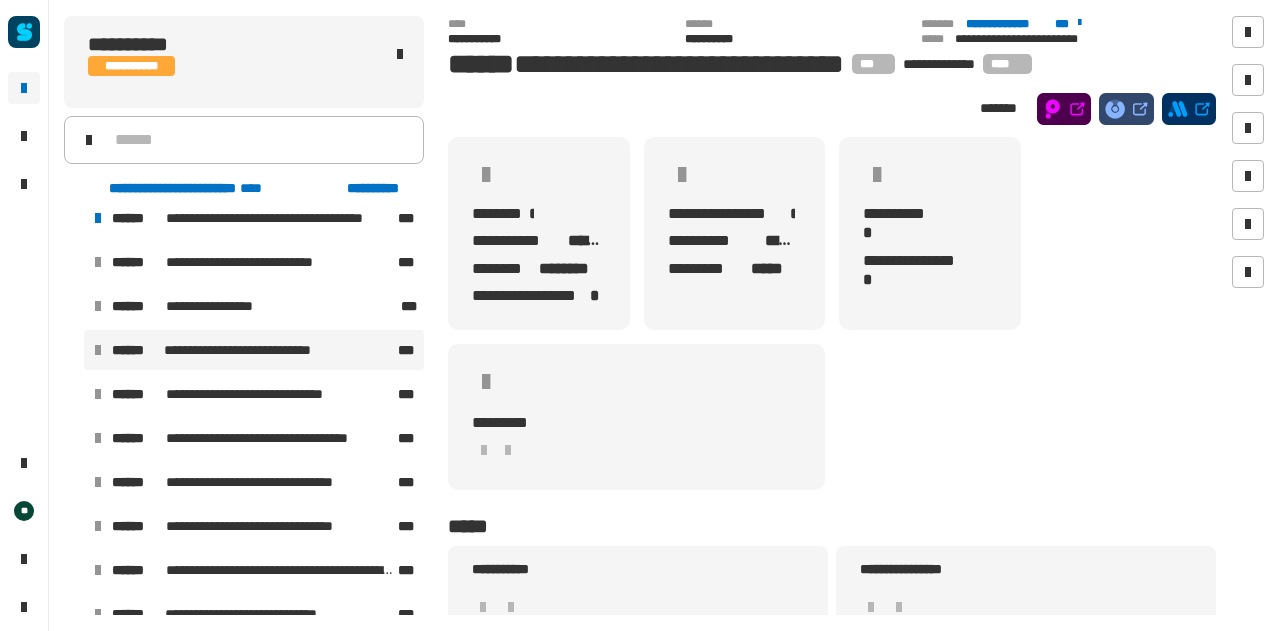 click at bounding box center [74, 394] 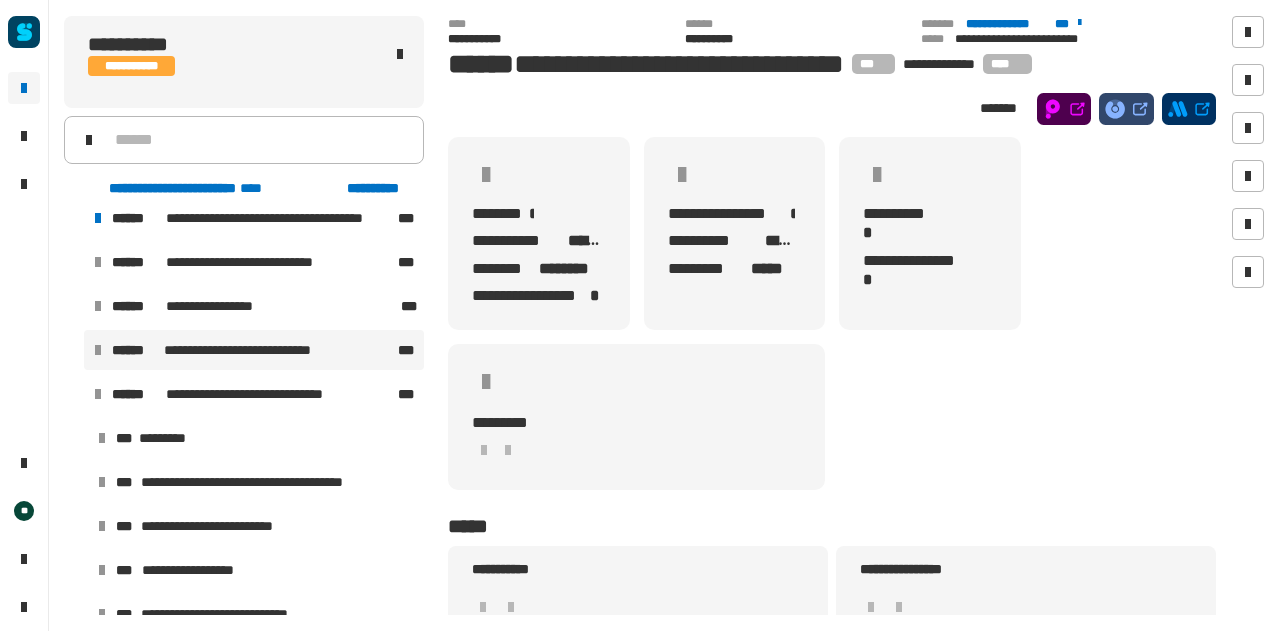 click at bounding box center [74, 394] 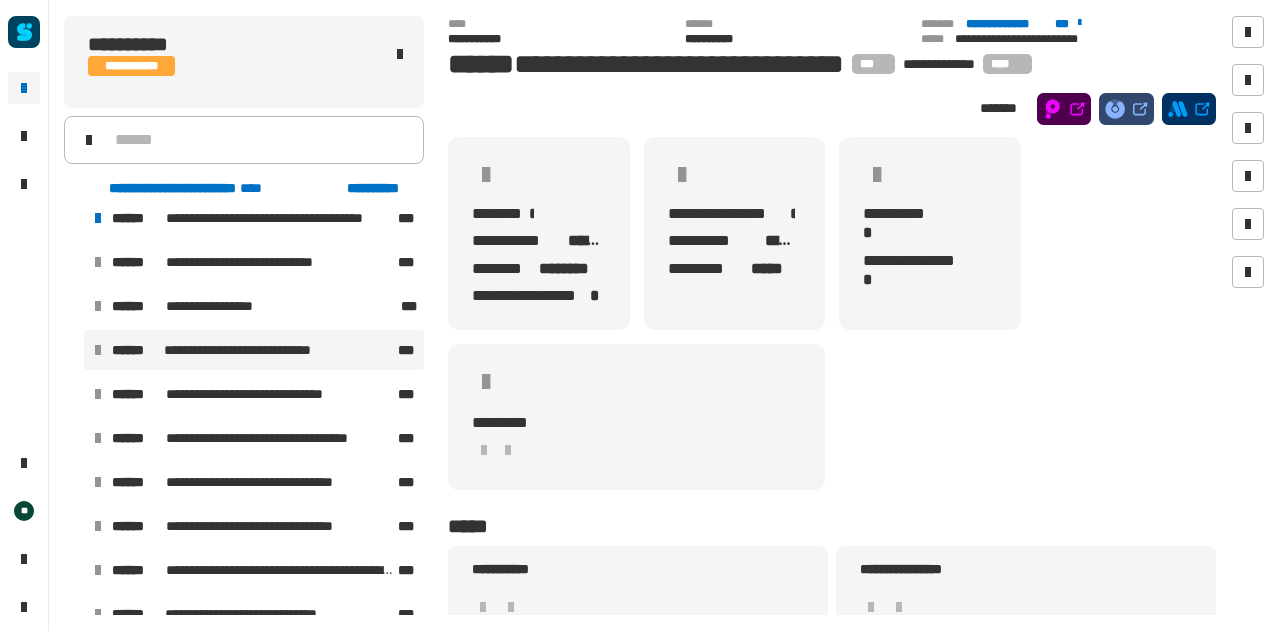 click at bounding box center (74, 350) 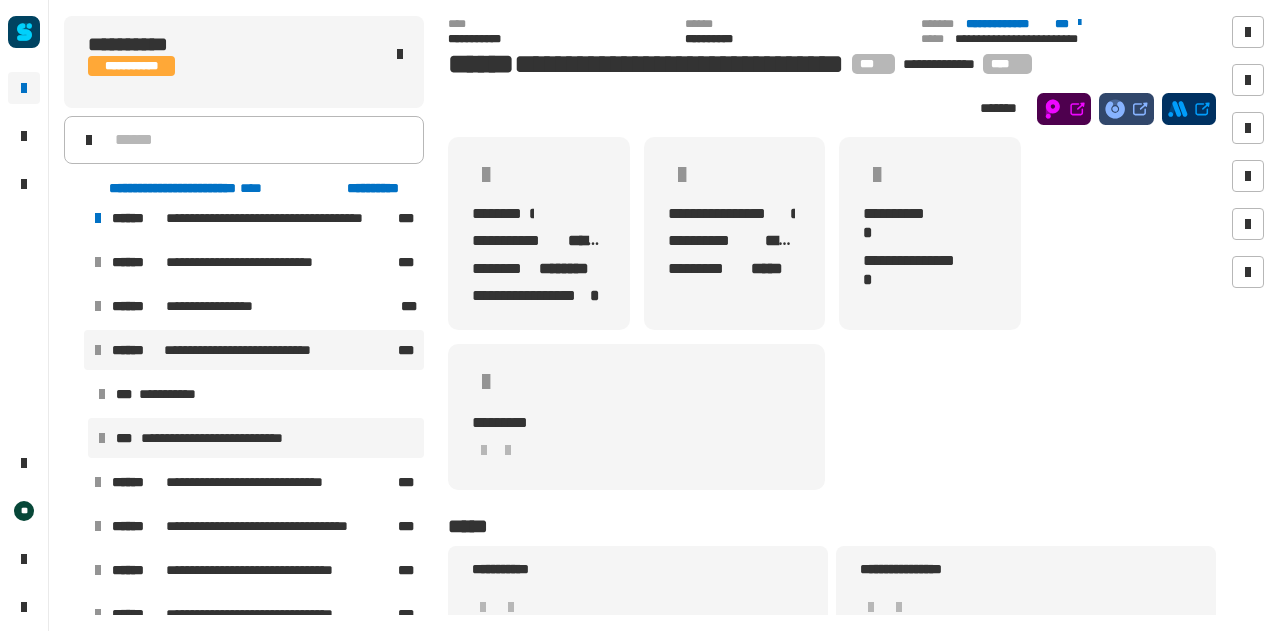 click on "**********" at bounding box center (256, 438) 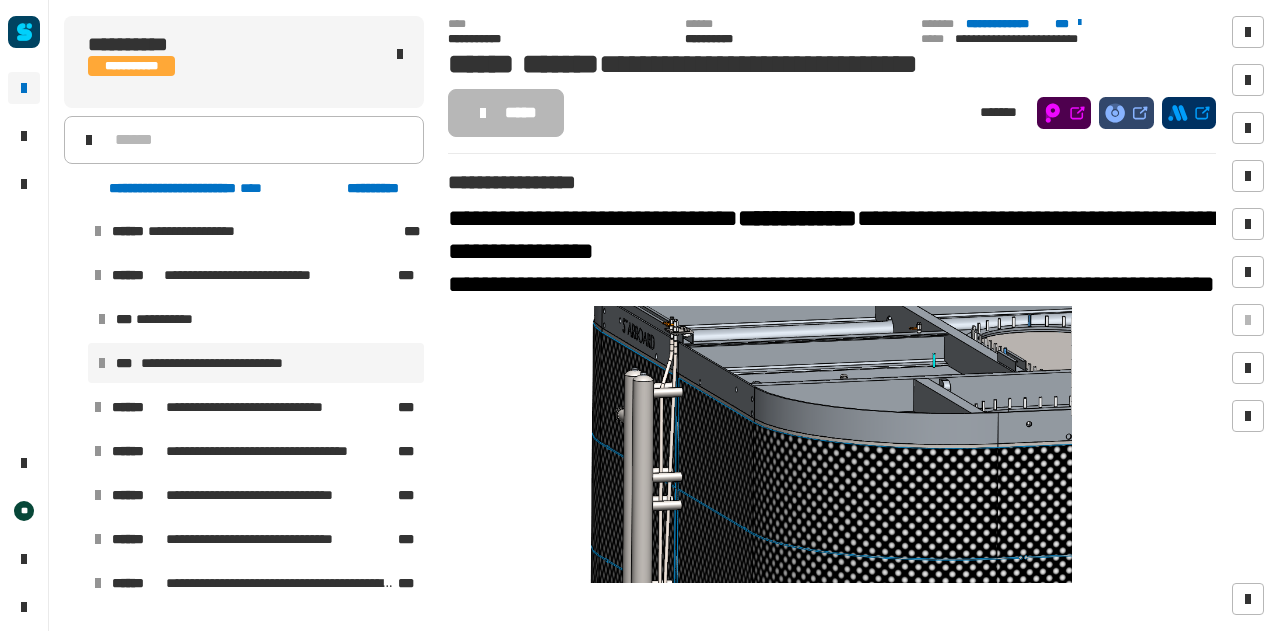 scroll, scrollTop: 244, scrollLeft: 0, axis: vertical 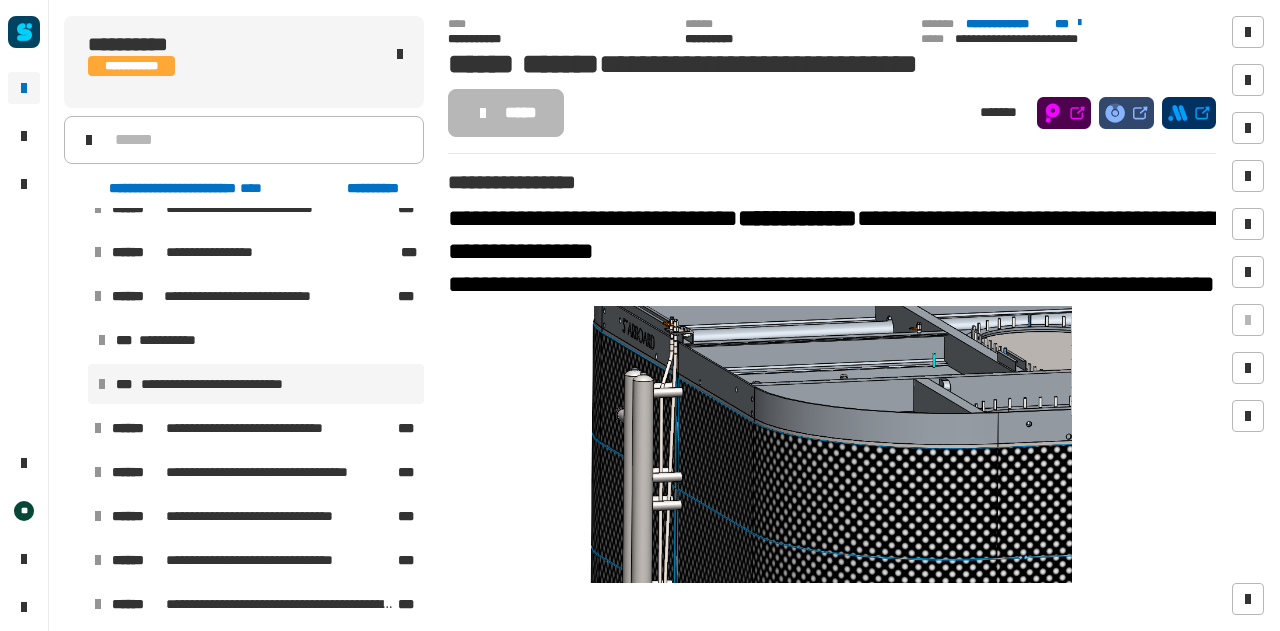 click at bounding box center [74, 296] 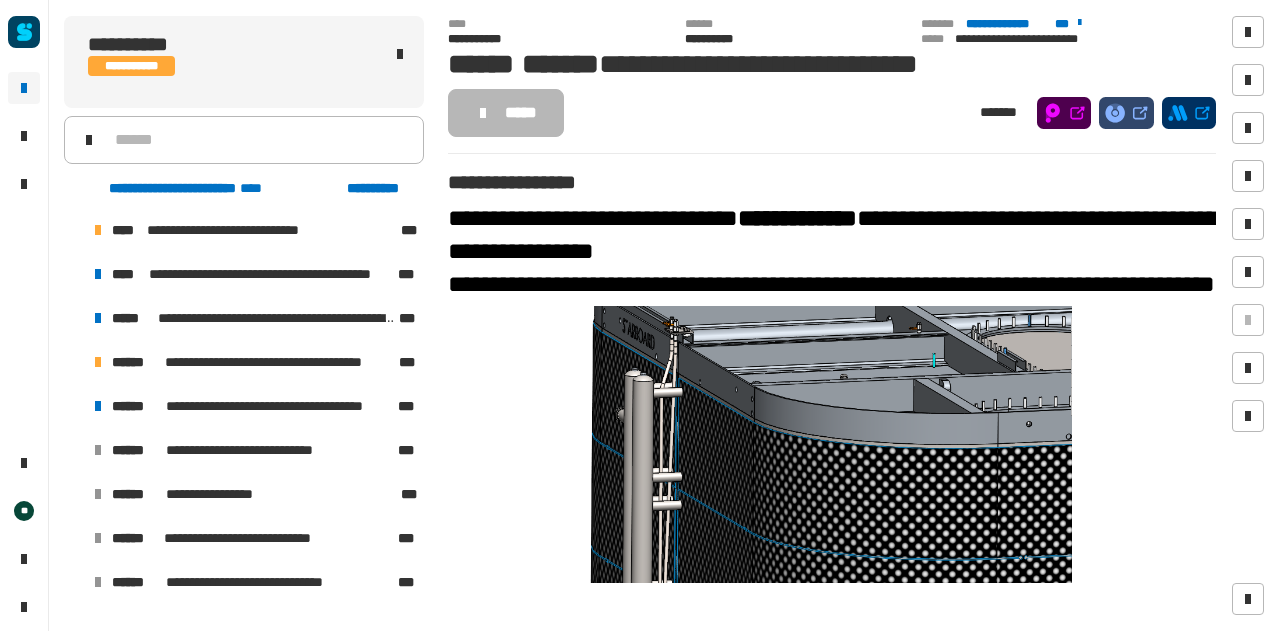 scroll, scrollTop: 0, scrollLeft: 0, axis: both 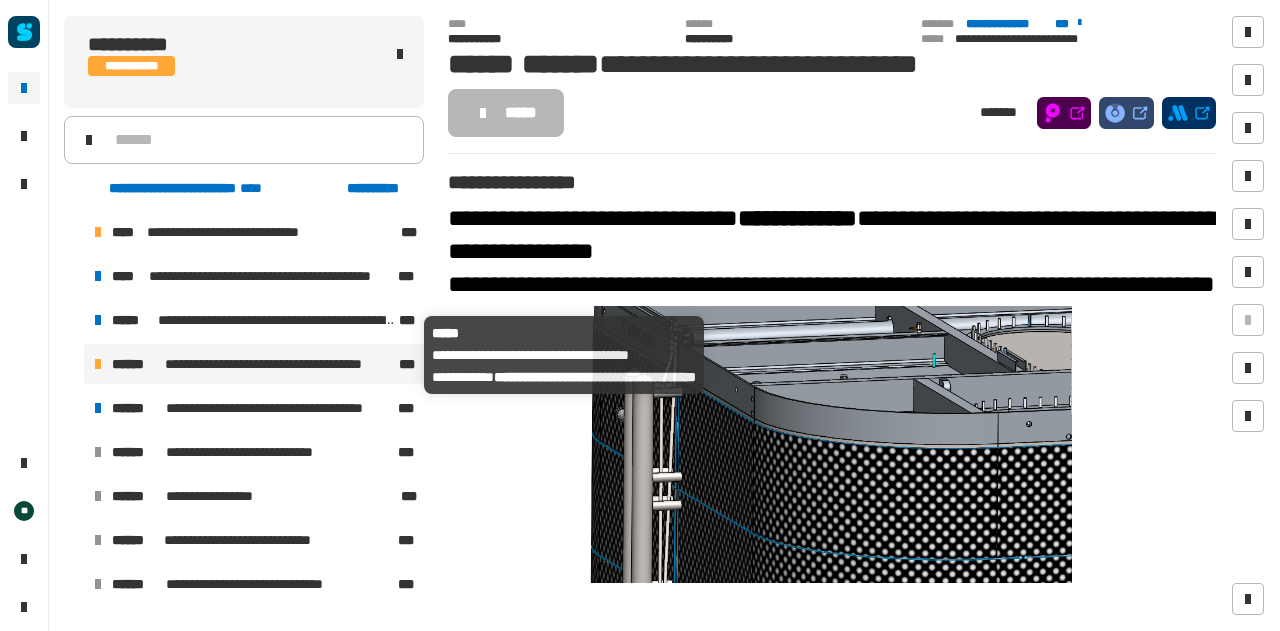 click on "**********" at bounding box center (280, 364) 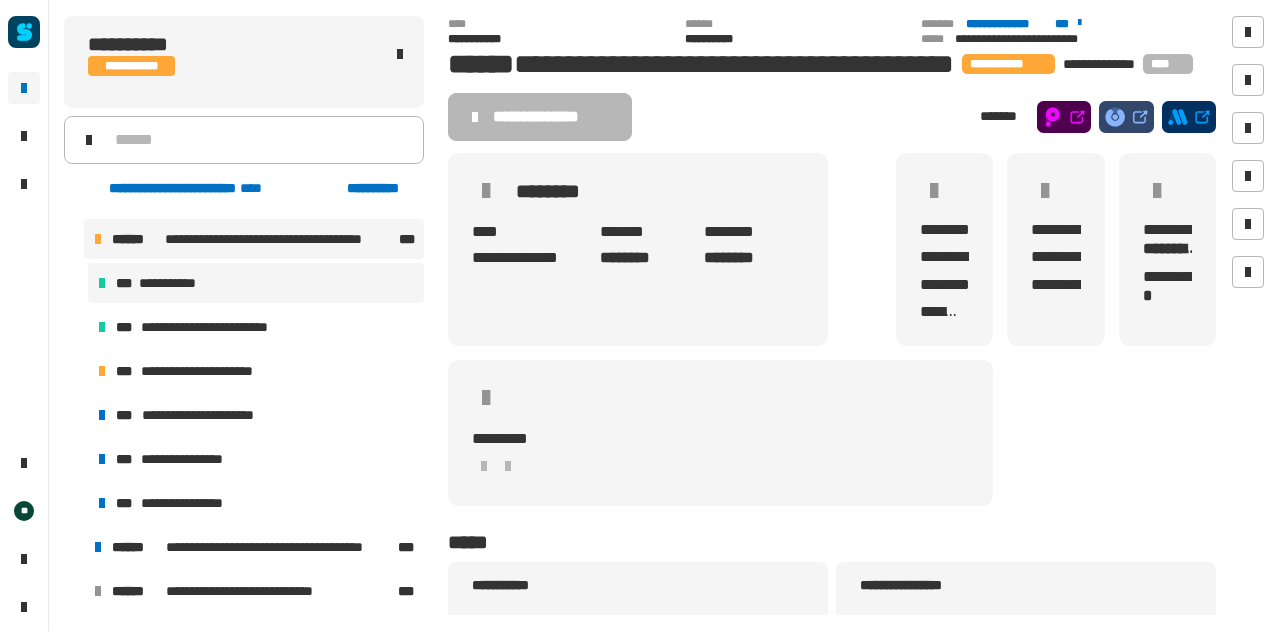 scroll, scrollTop: 136, scrollLeft: 0, axis: vertical 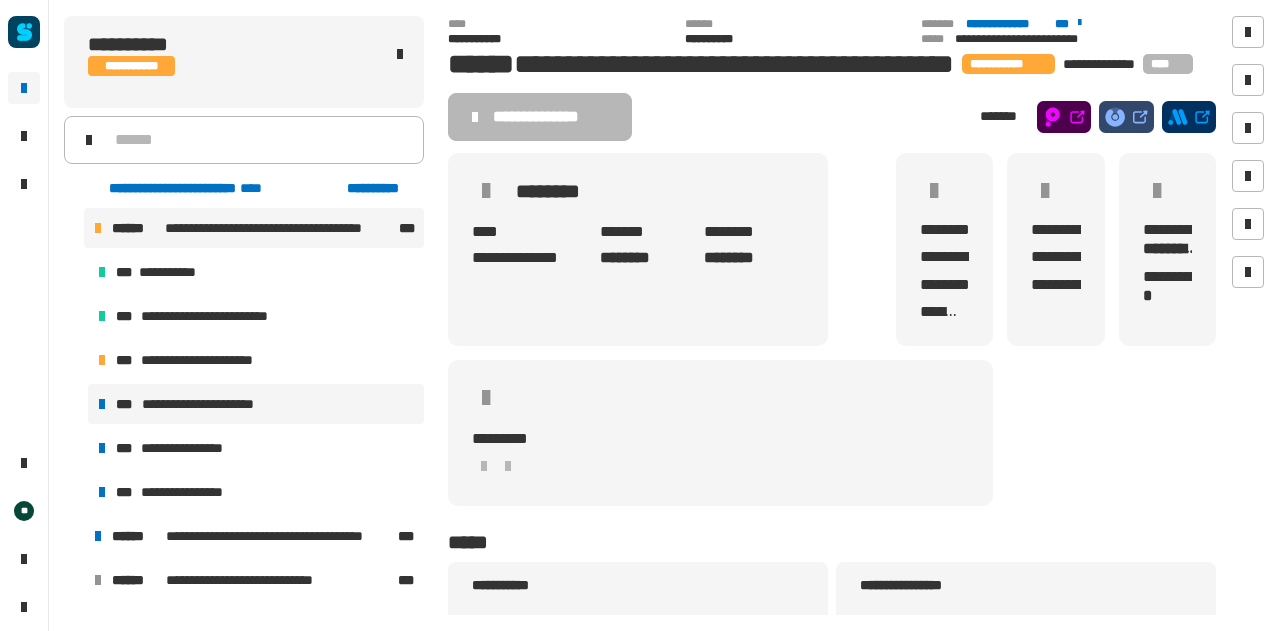 click on "**********" at bounding box center [256, 404] 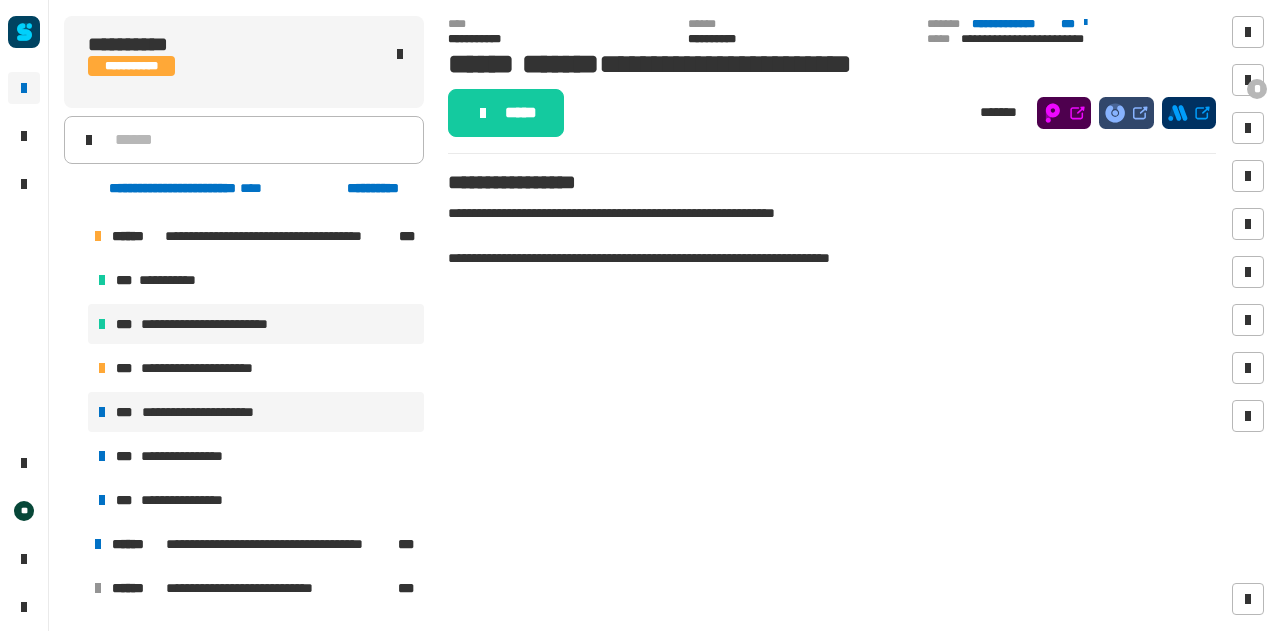 click on "**********" at bounding box center [219, 324] 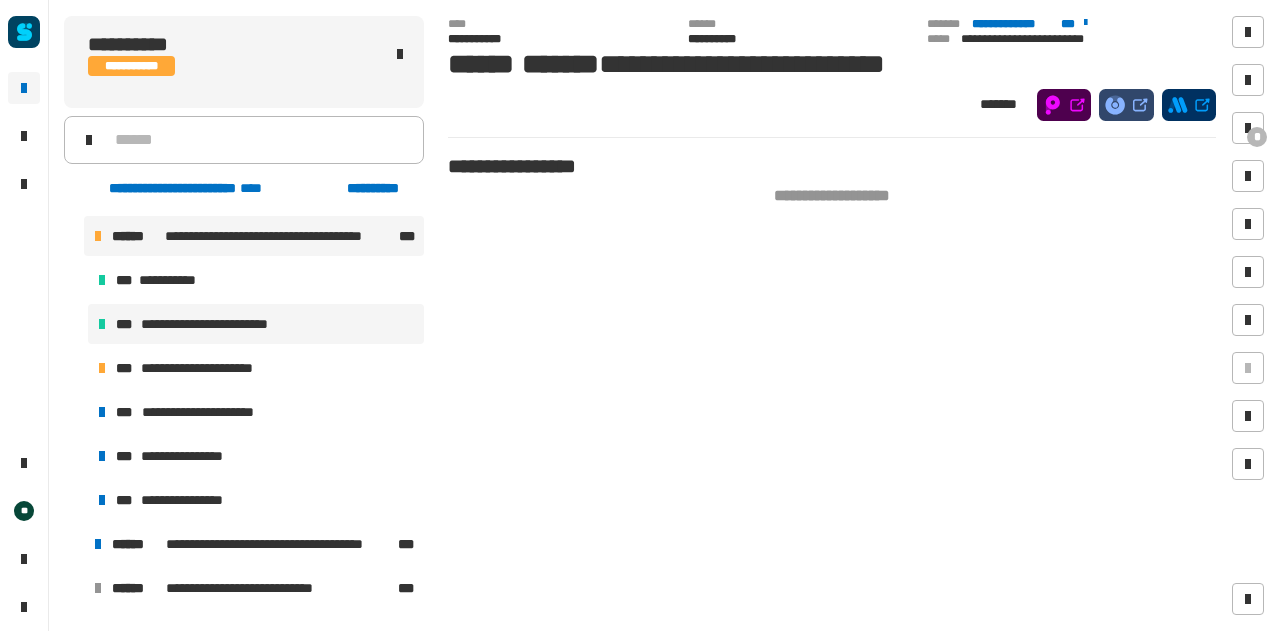 click on "**********" at bounding box center (280, 236) 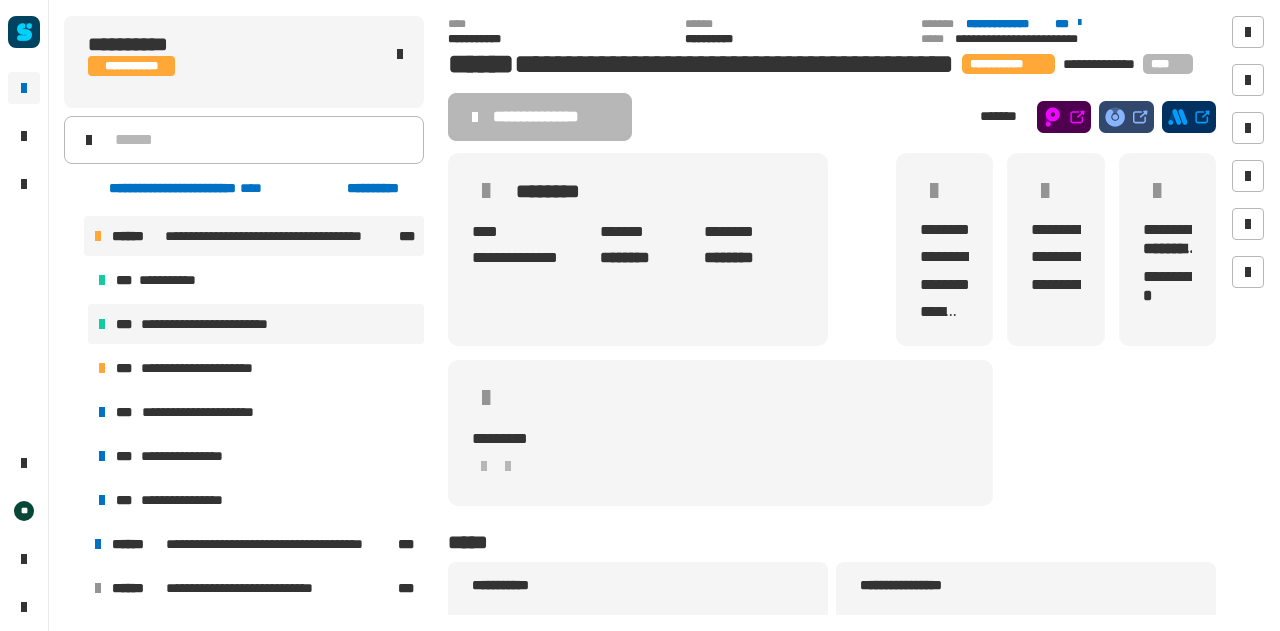 click on "**********" at bounding box center [256, 324] 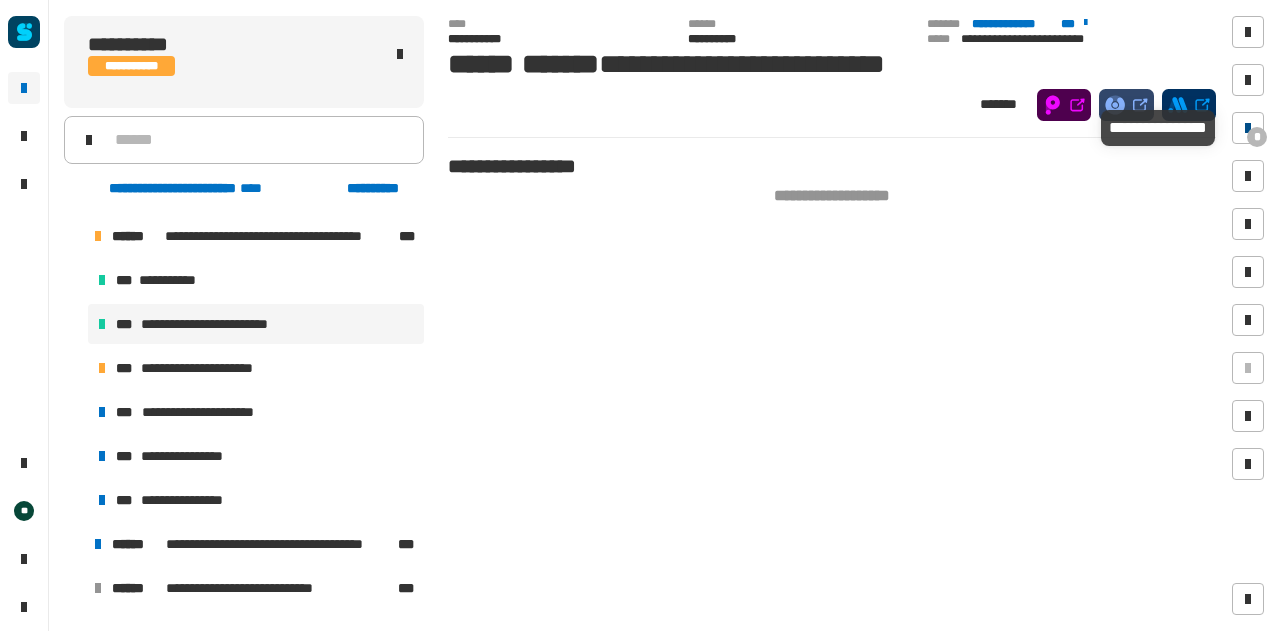 click on "*" at bounding box center [1257, 137] 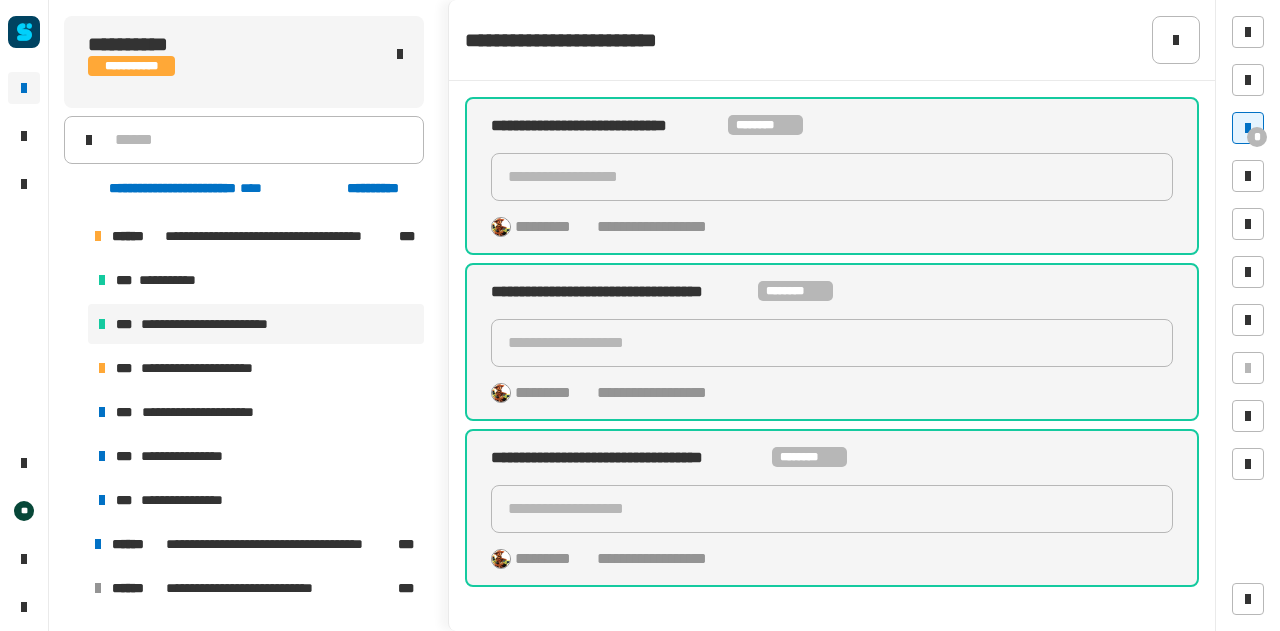 click at bounding box center (1248, 128) 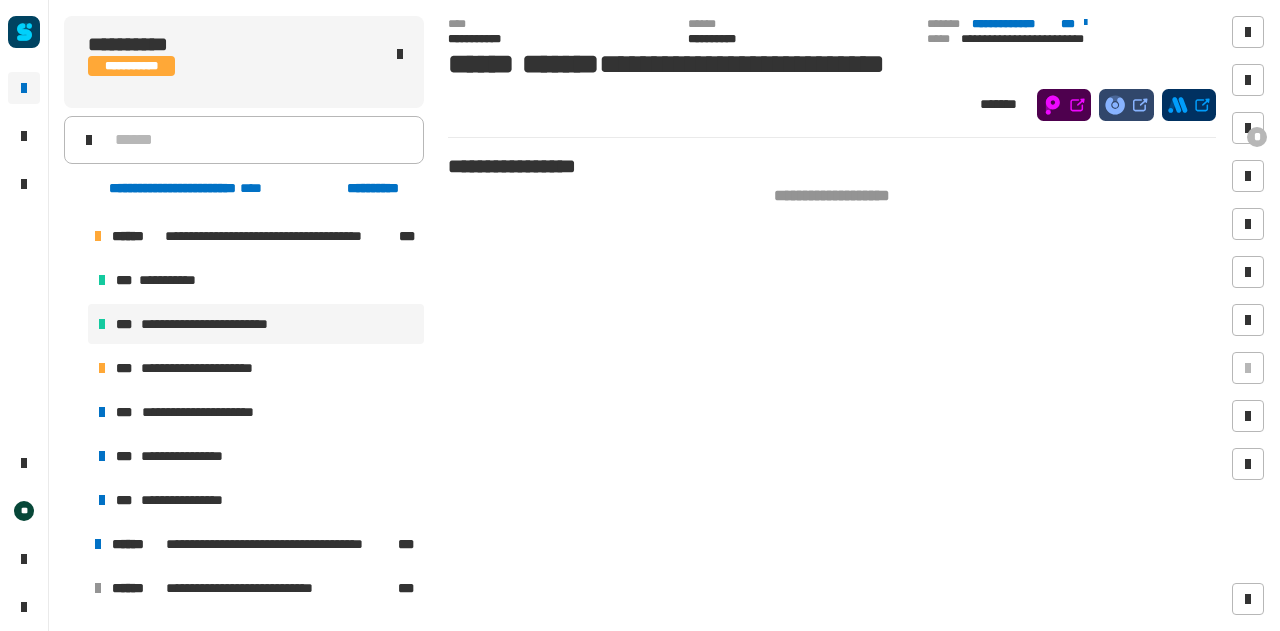 click at bounding box center [74, 236] 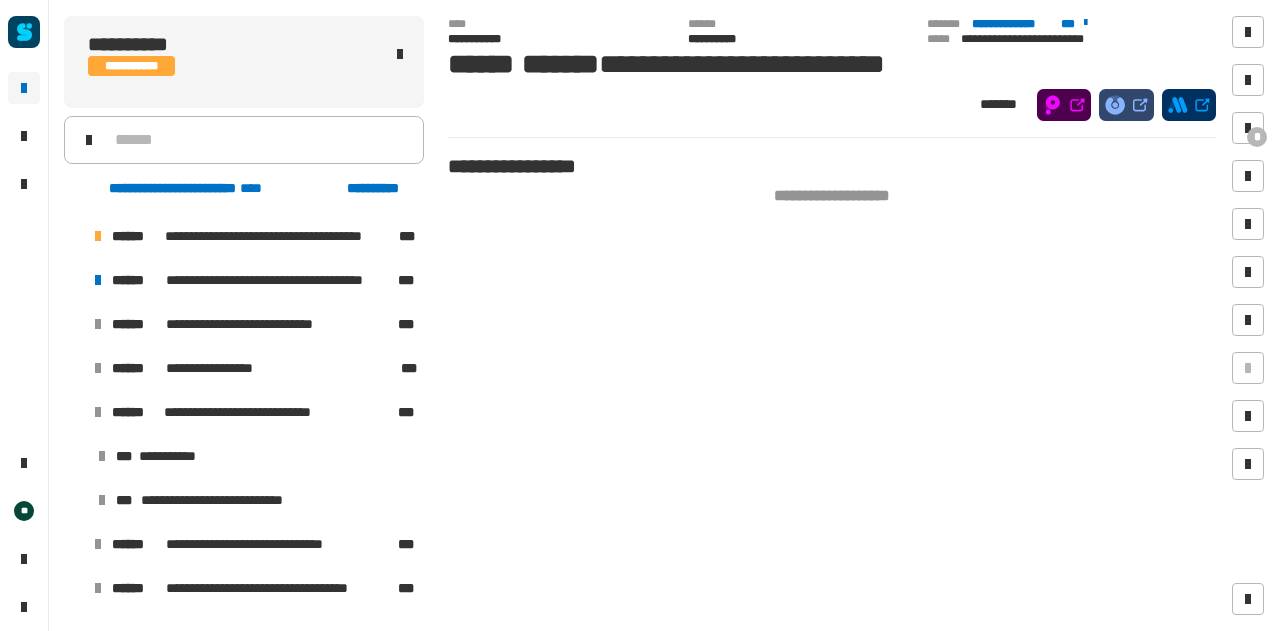 click at bounding box center [74, 412] 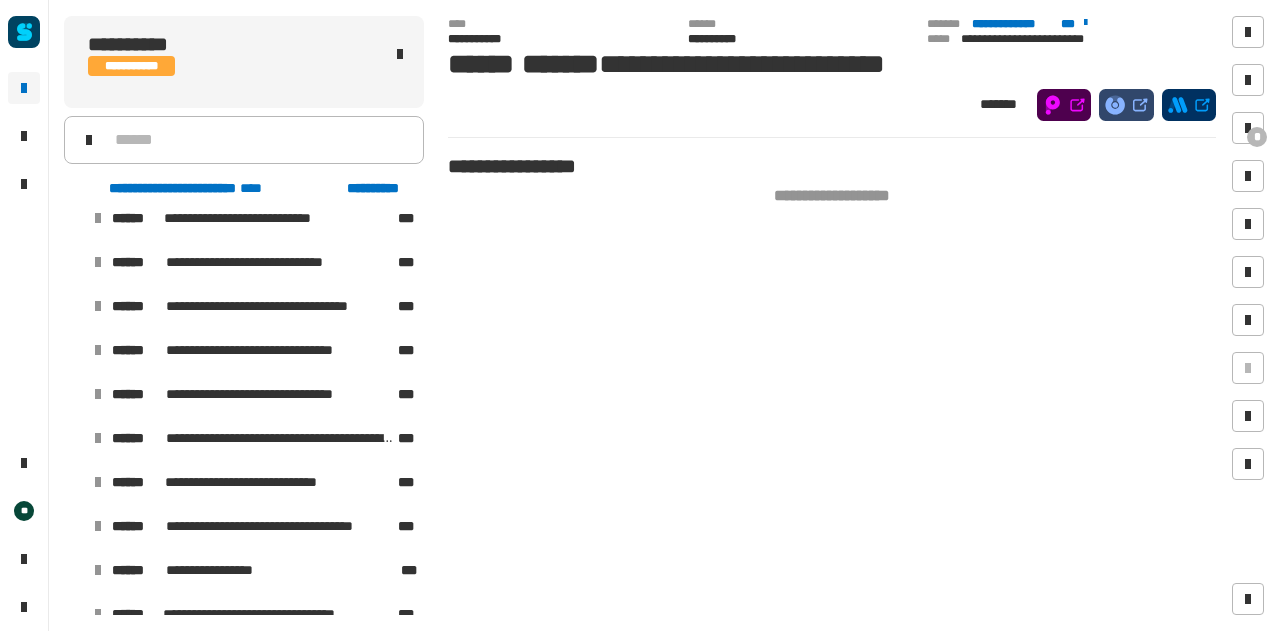 scroll, scrollTop: 324, scrollLeft: 0, axis: vertical 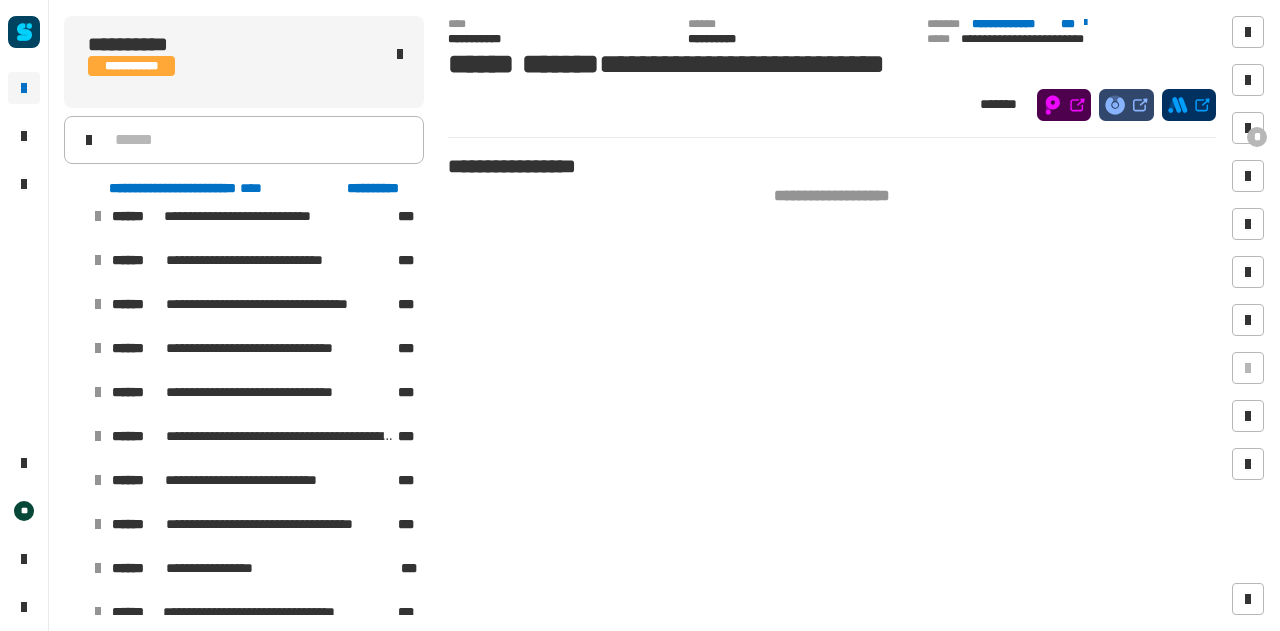 click on "**********" at bounding box center (244, 392) 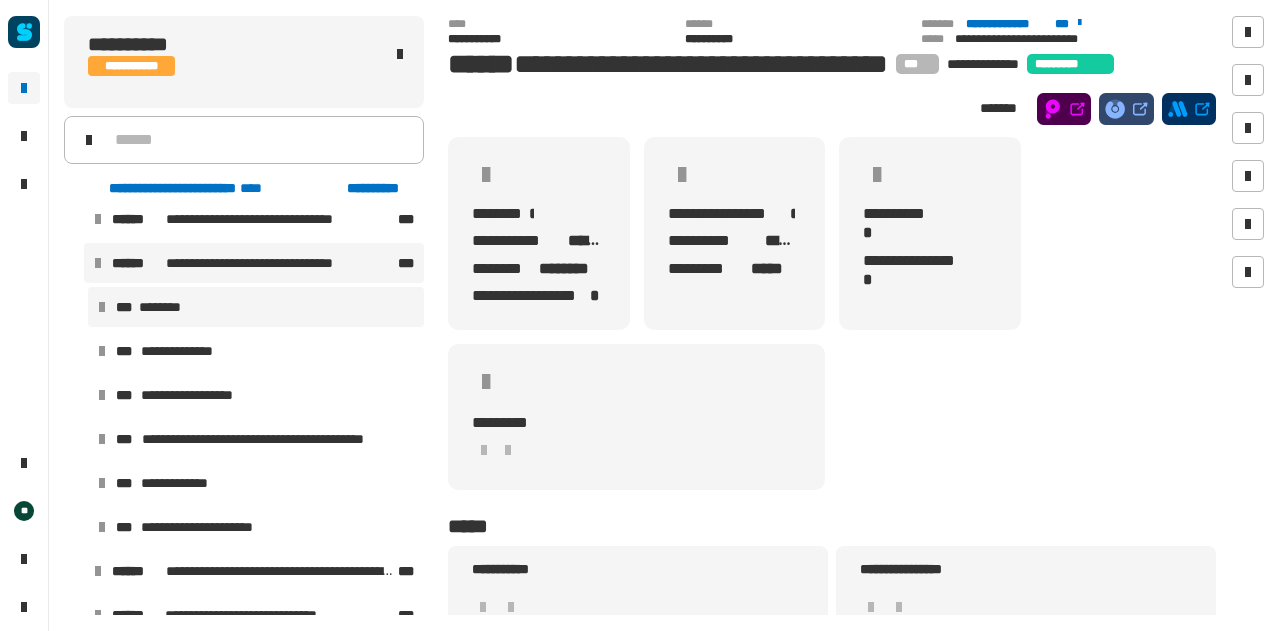 scroll, scrollTop: 454, scrollLeft: 0, axis: vertical 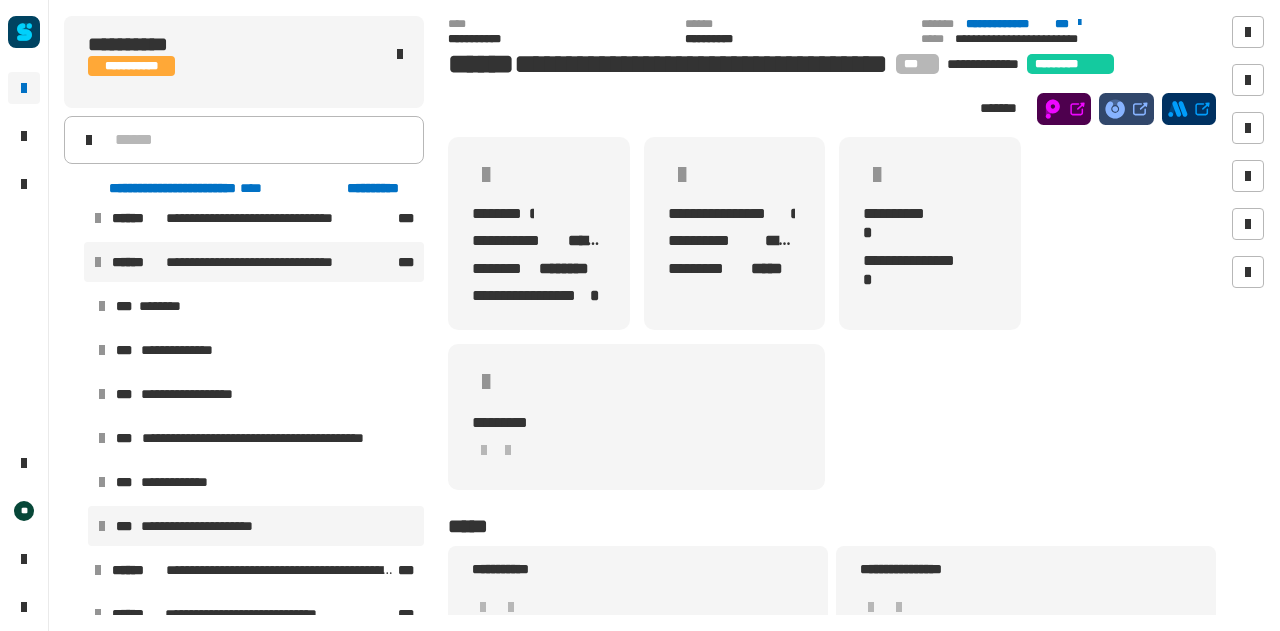 click on "**********" at bounding box center [212, 526] 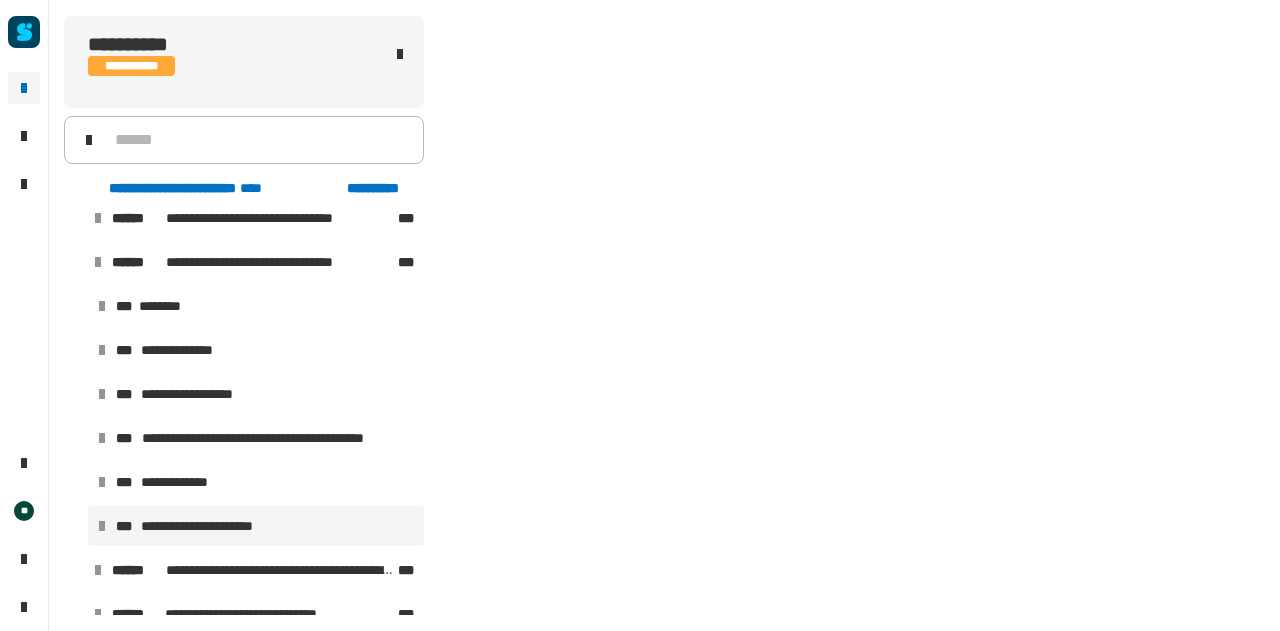 scroll, scrollTop: 832, scrollLeft: 0, axis: vertical 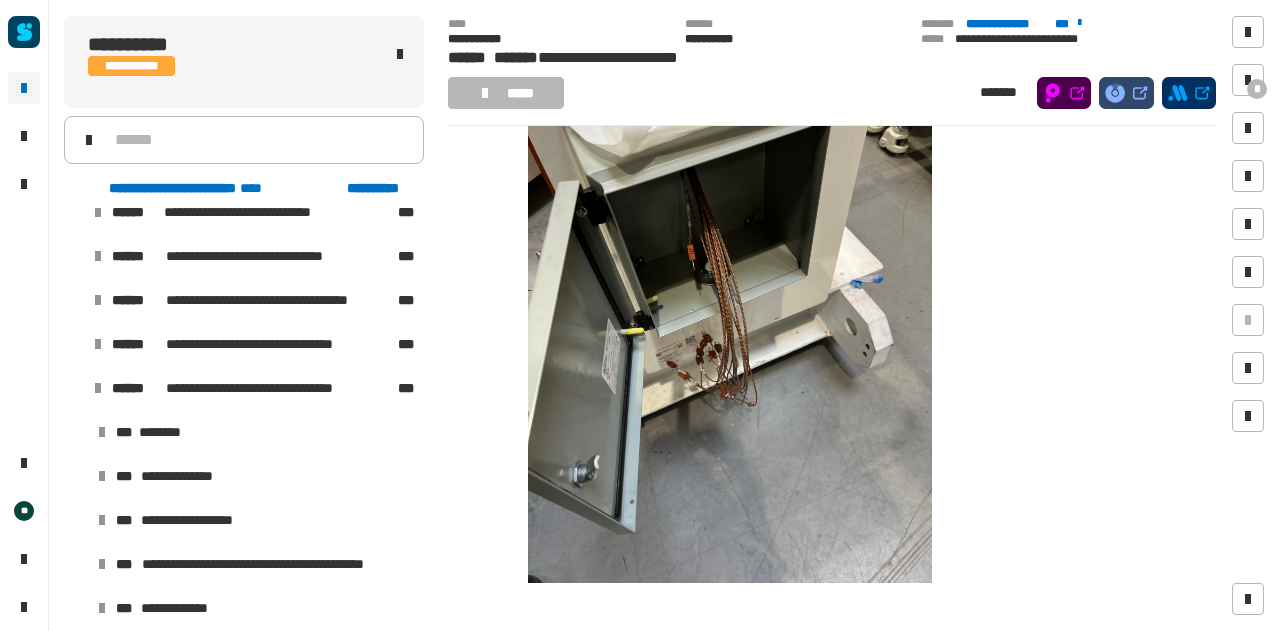 click at bounding box center (74, 388) 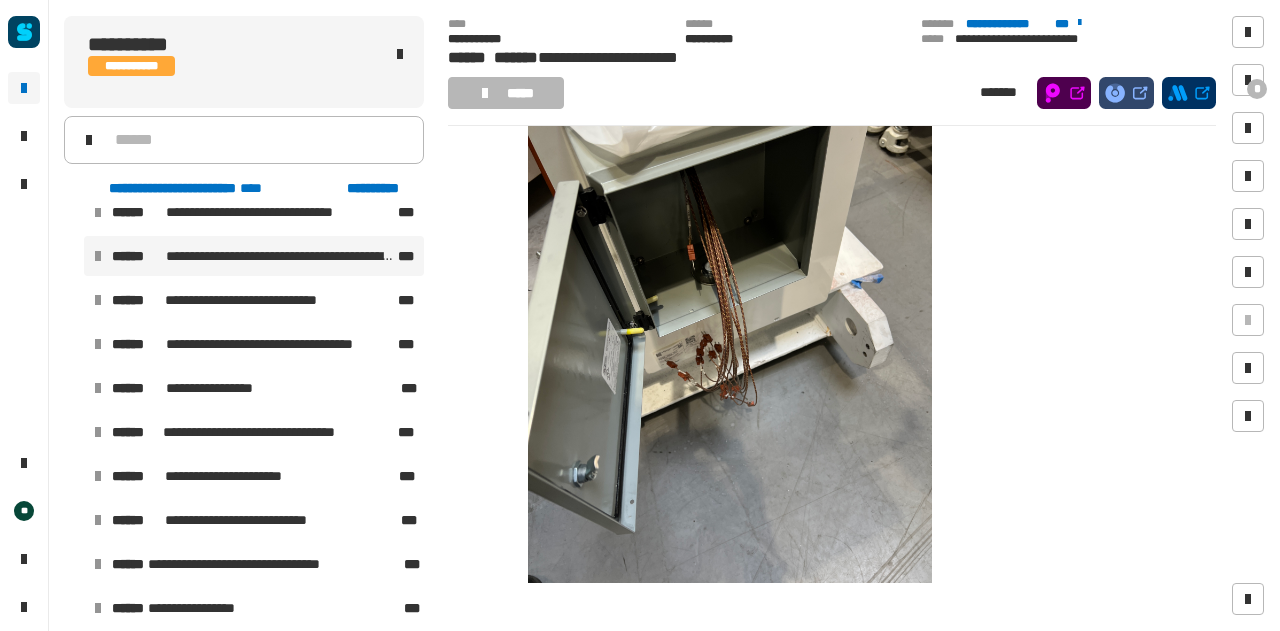 scroll, scrollTop: 798, scrollLeft: 0, axis: vertical 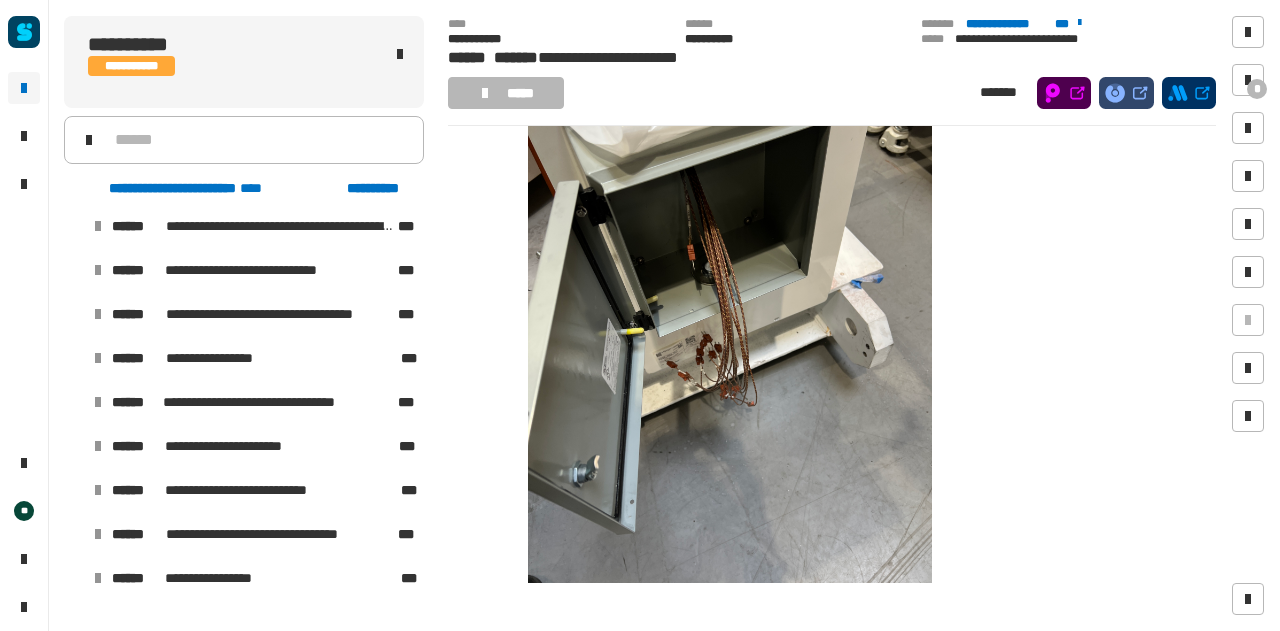 click at bounding box center [74, 402] 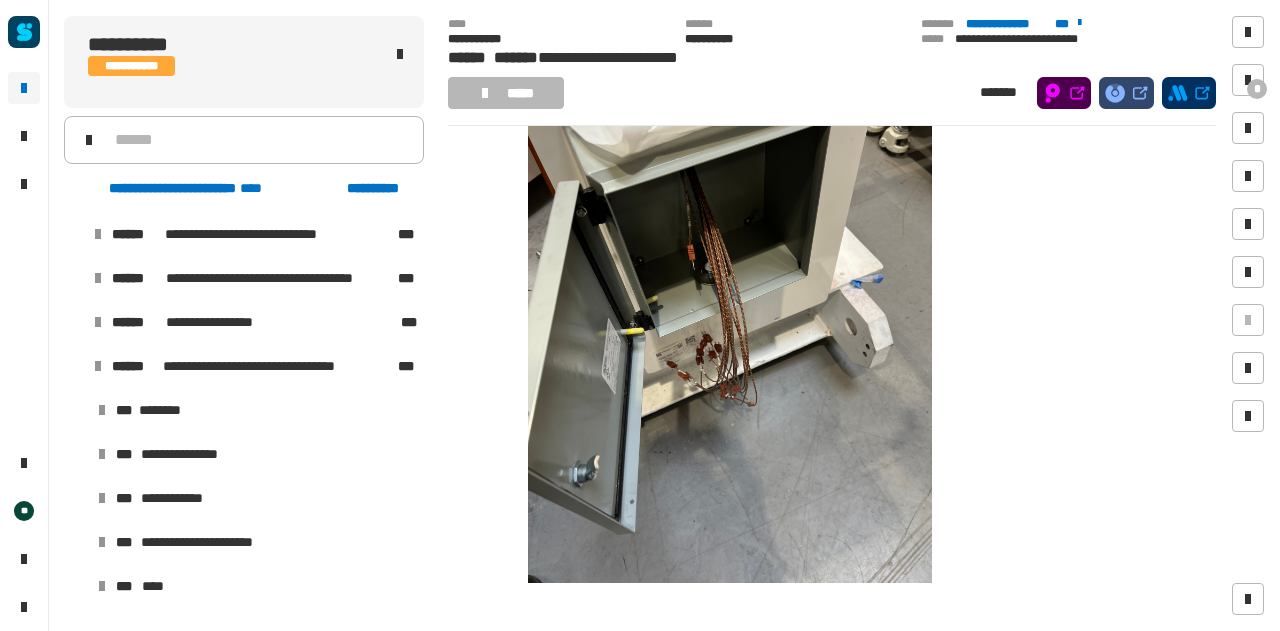 scroll, scrollTop: 808, scrollLeft: 0, axis: vertical 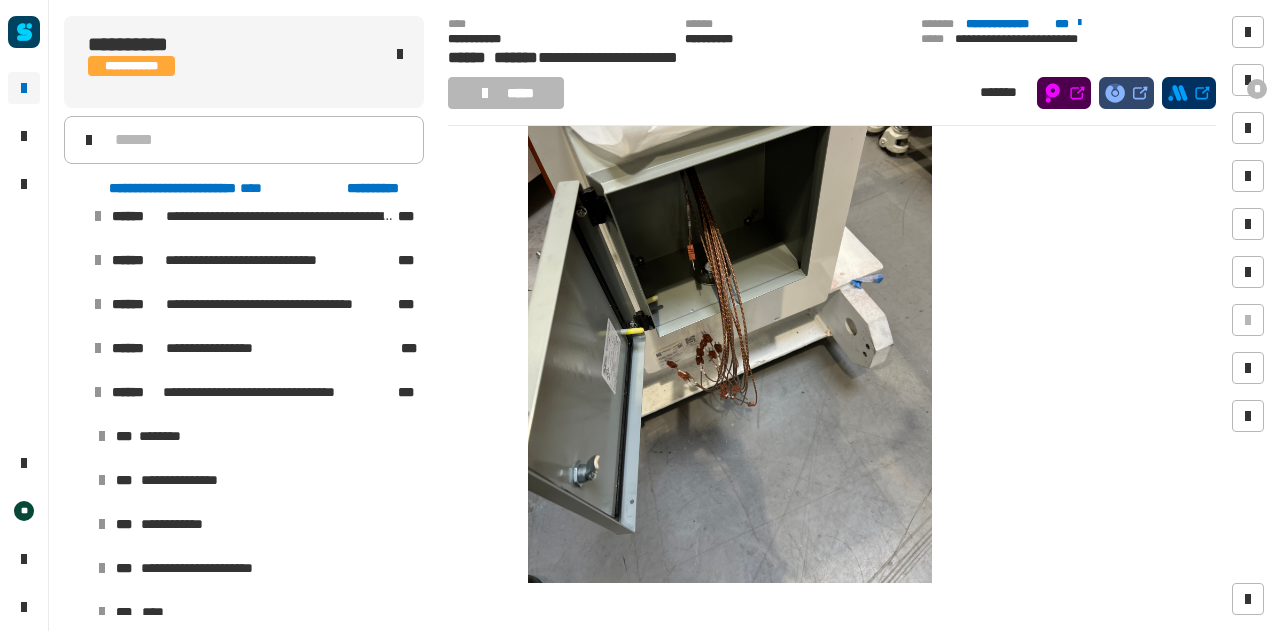 click on "**********" 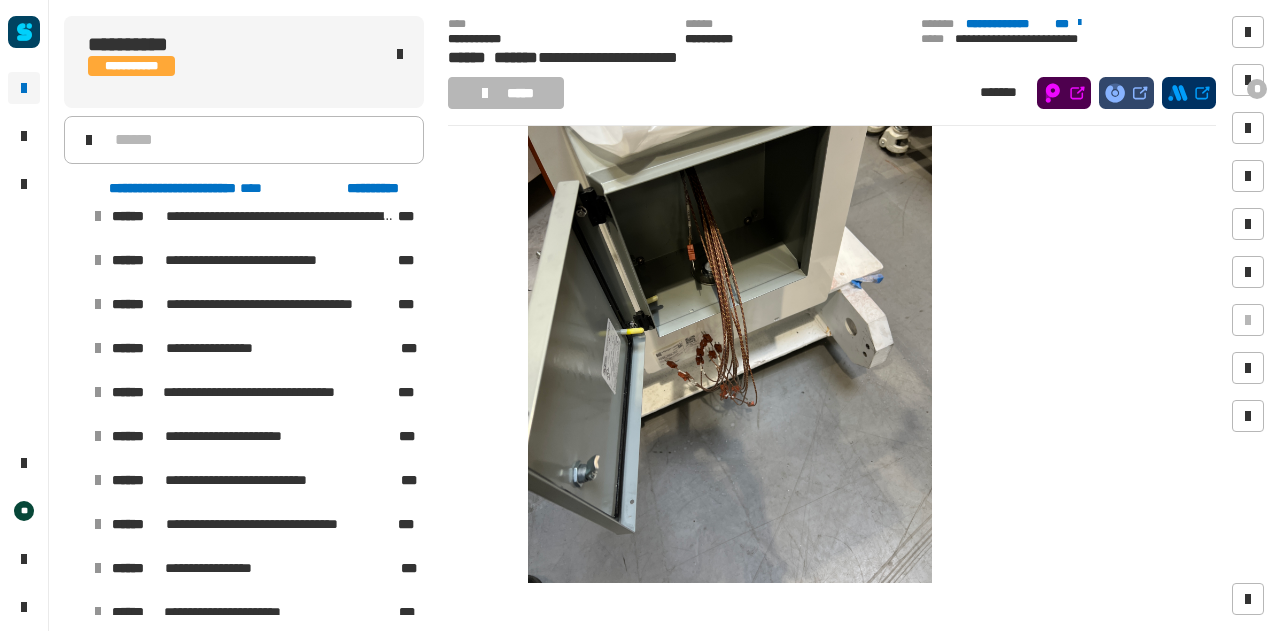 click at bounding box center [74, 392] 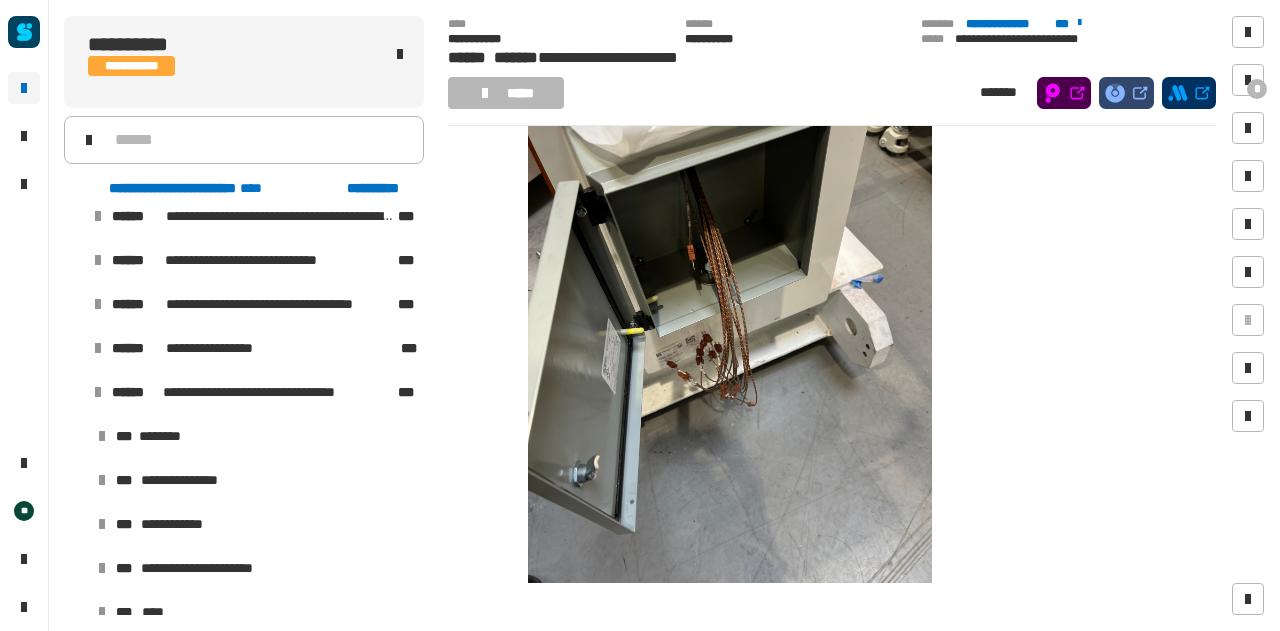 click at bounding box center [74, 392] 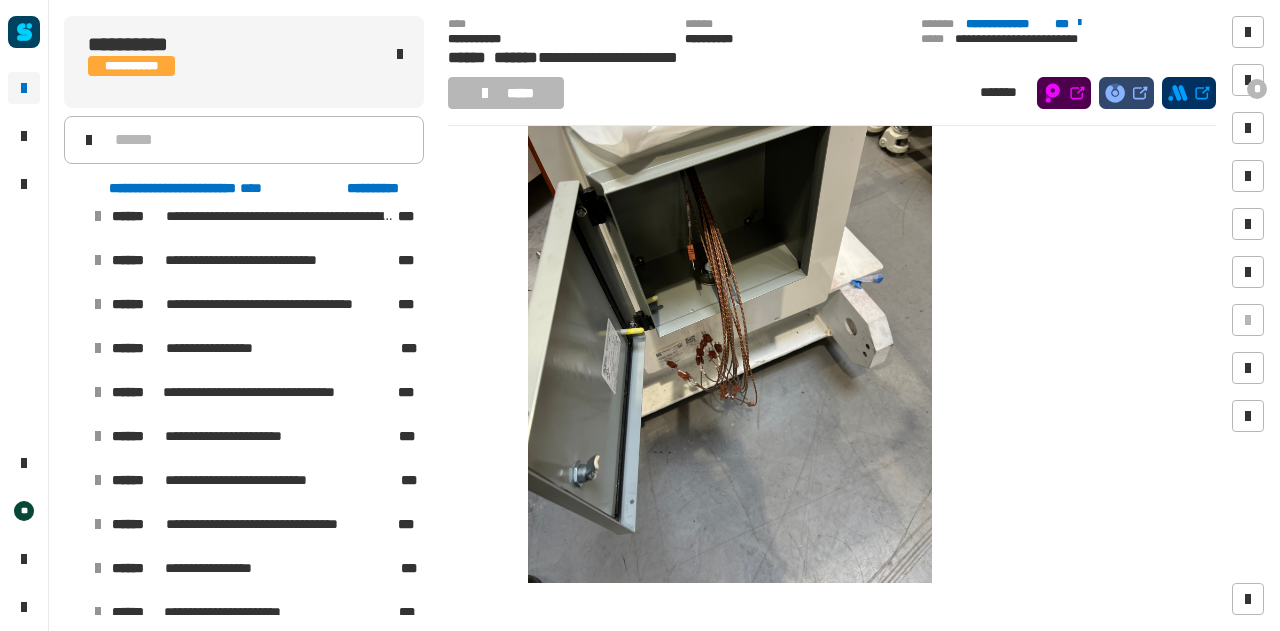 click at bounding box center (74, 392) 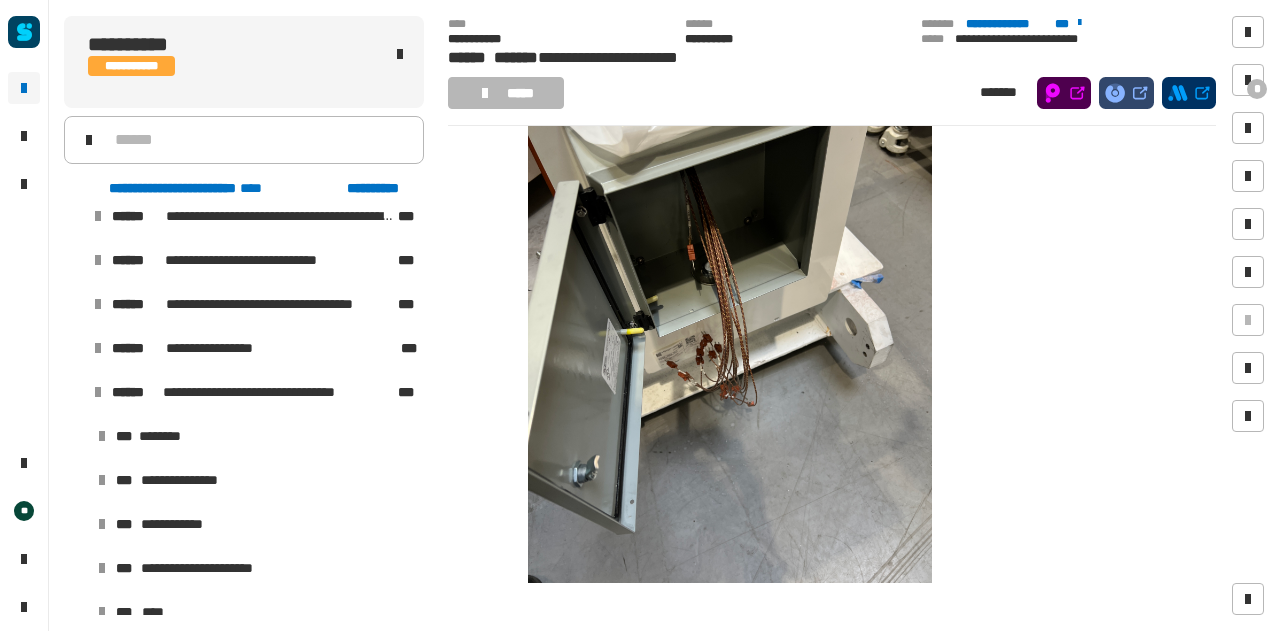 click at bounding box center (74, 392) 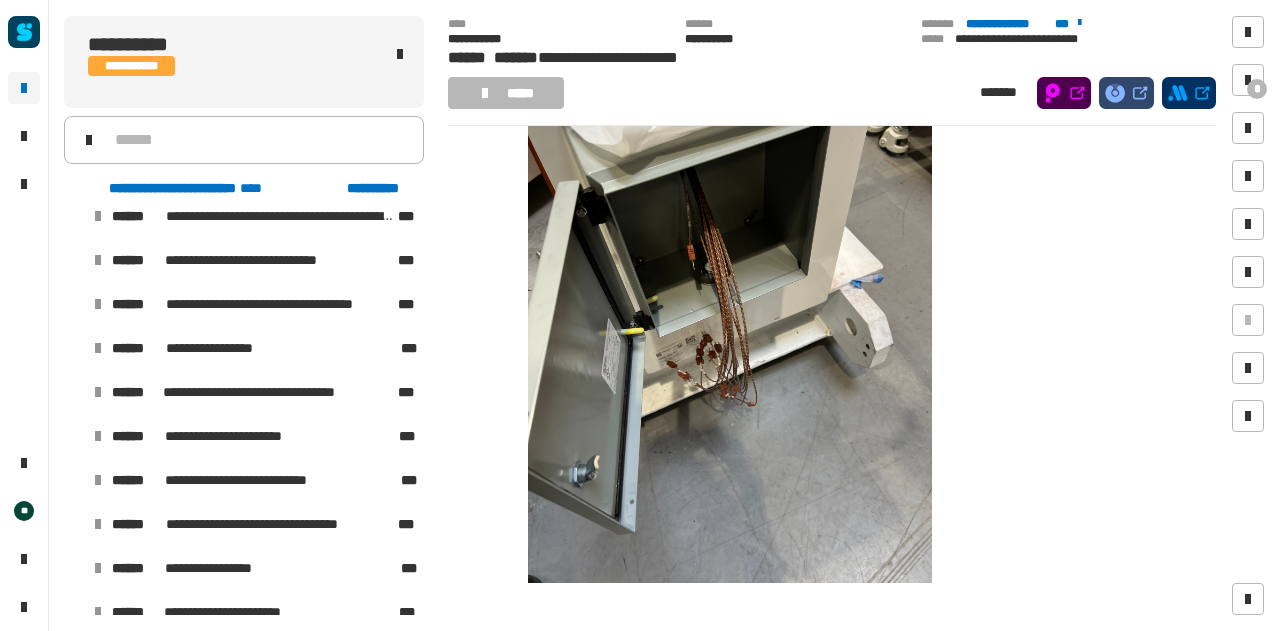 click at bounding box center [74, 392] 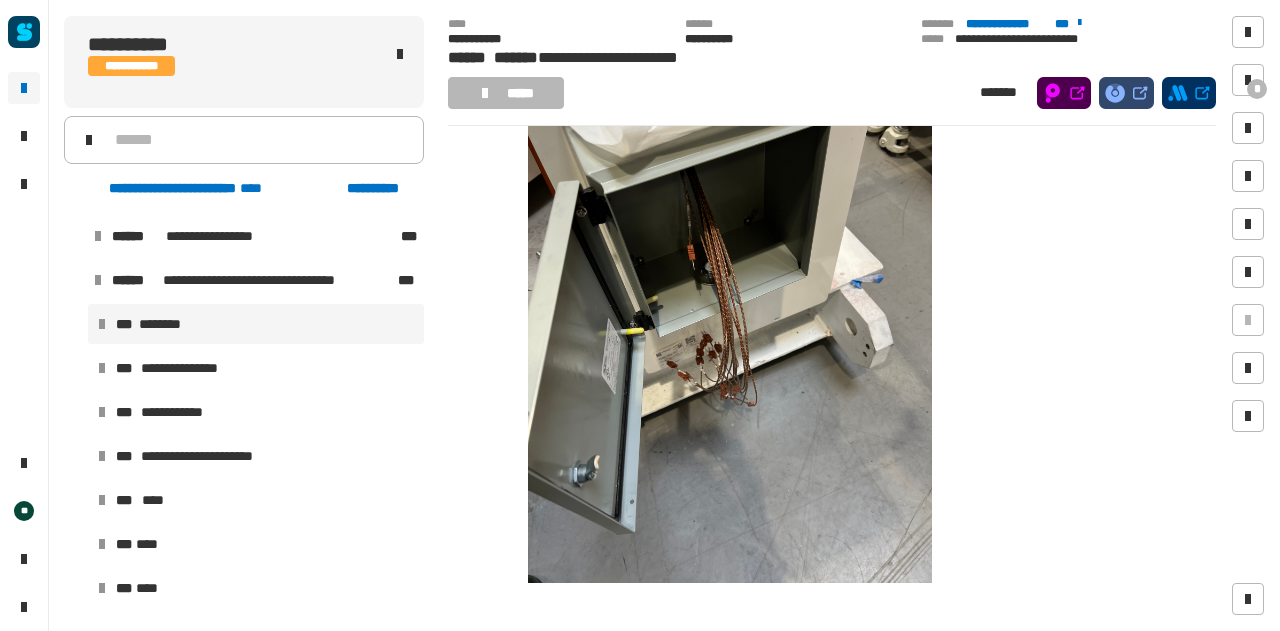 scroll, scrollTop: 936, scrollLeft: 0, axis: vertical 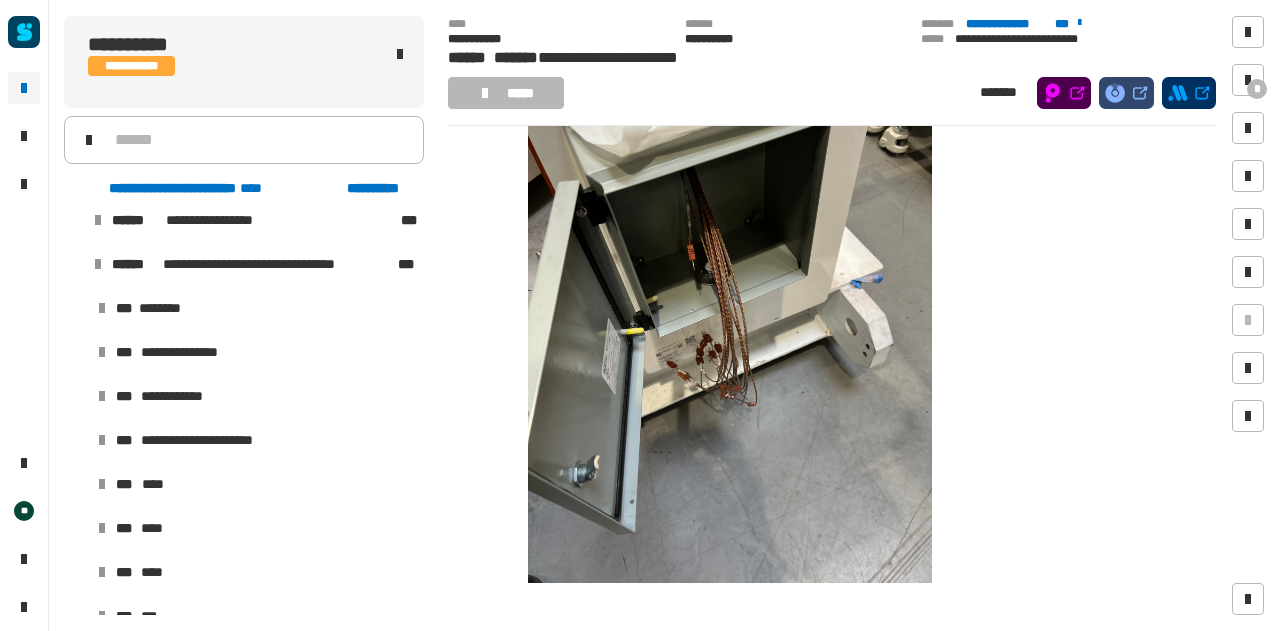 click at bounding box center (74, 264) 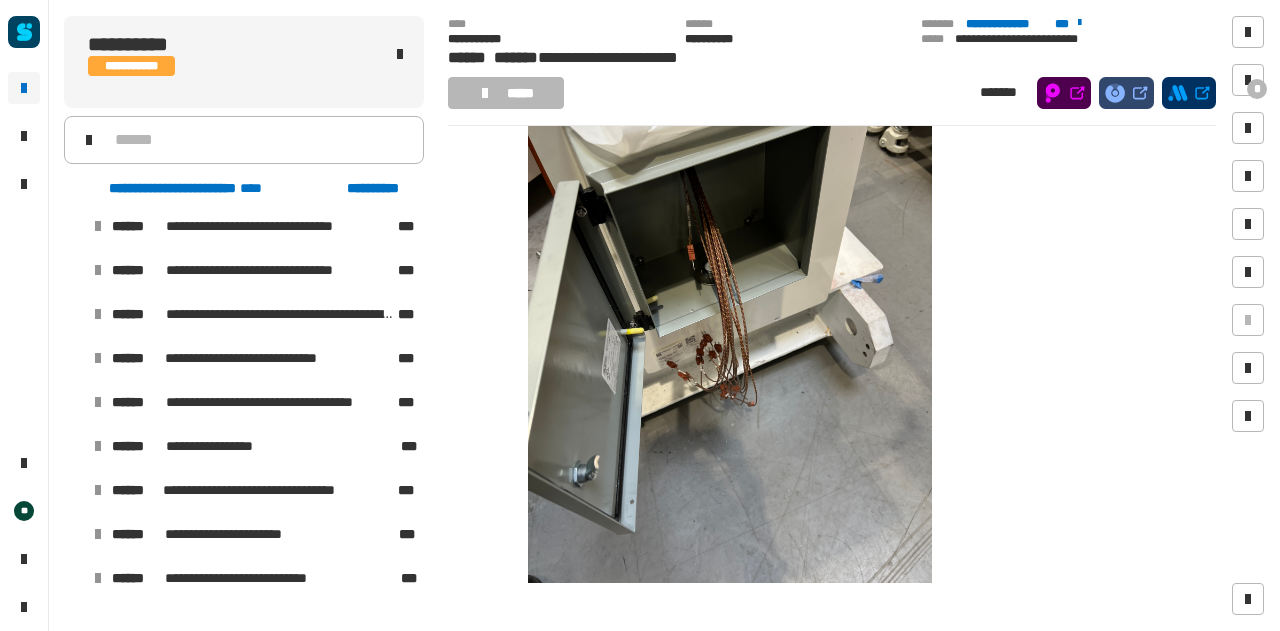 scroll, scrollTop: 708, scrollLeft: 0, axis: vertical 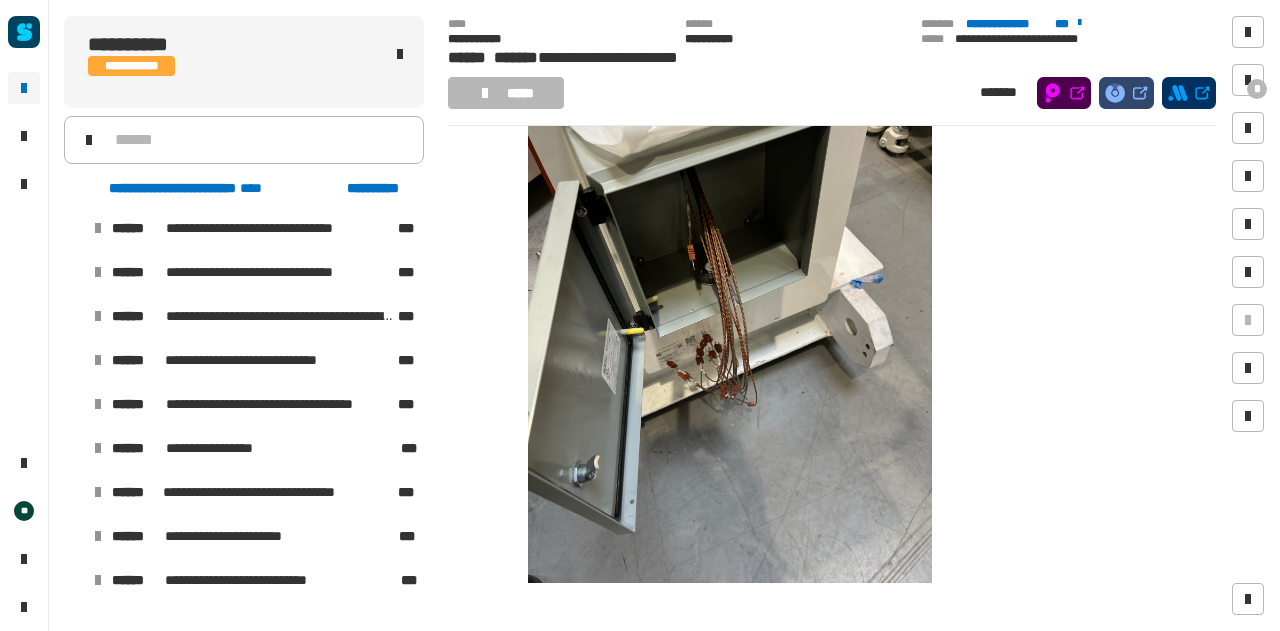 click at bounding box center [74, 404] 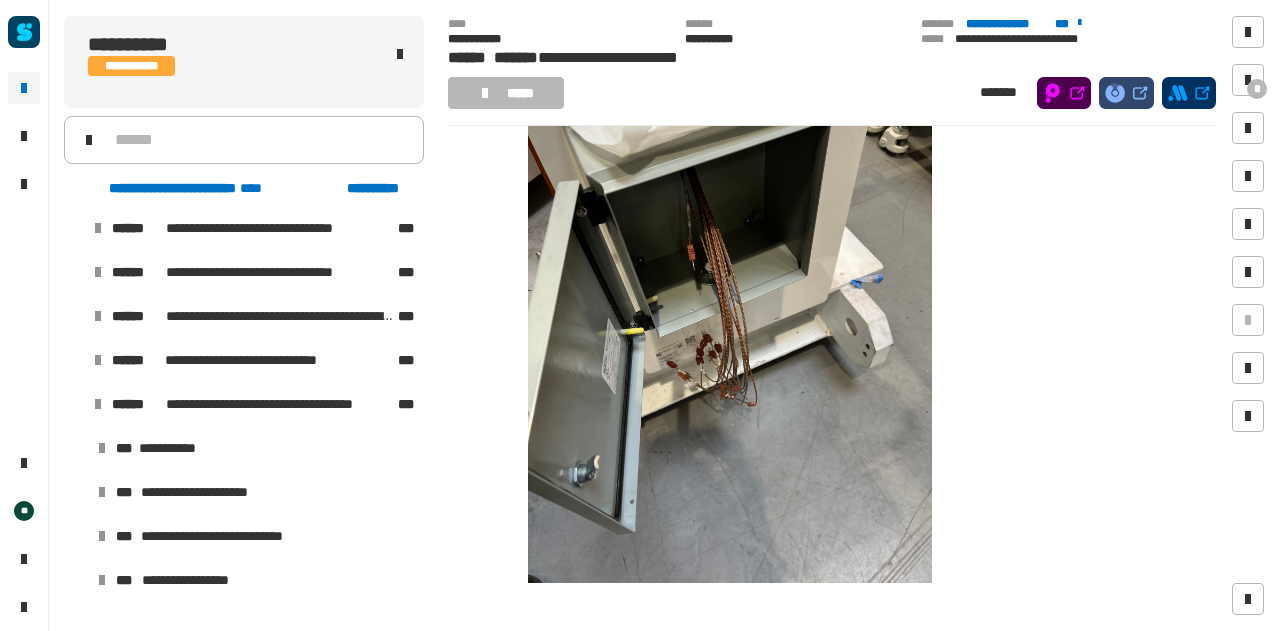 click at bounding box center (74, 404) 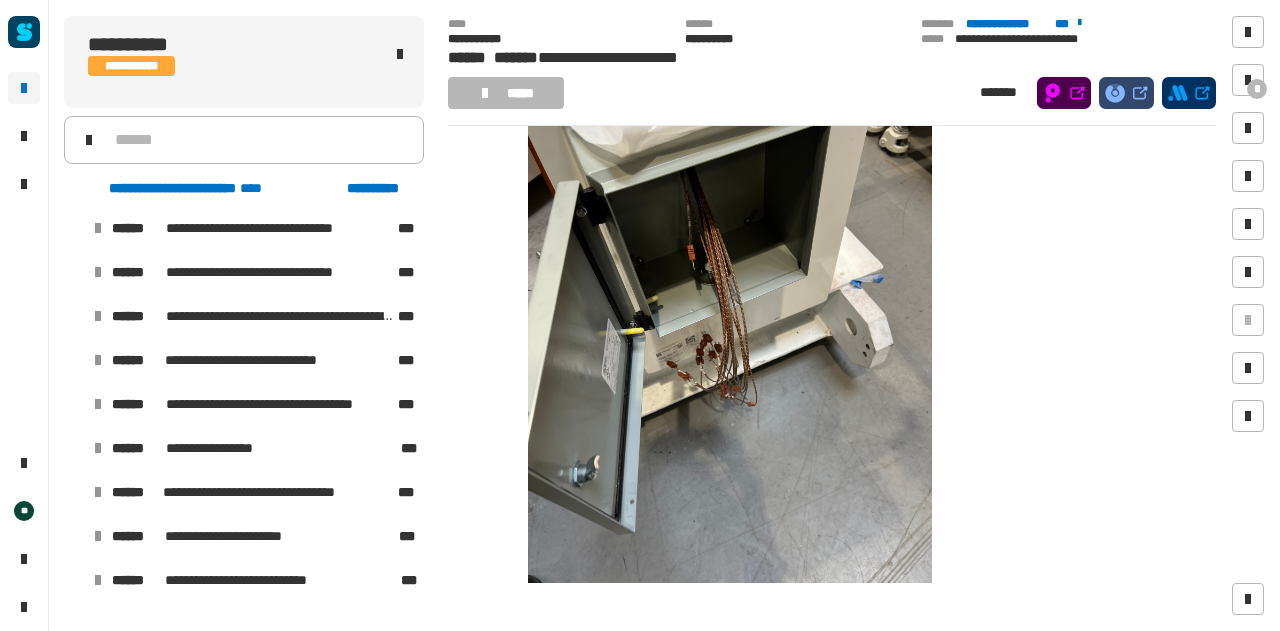 click at bounding box center [74, 404] 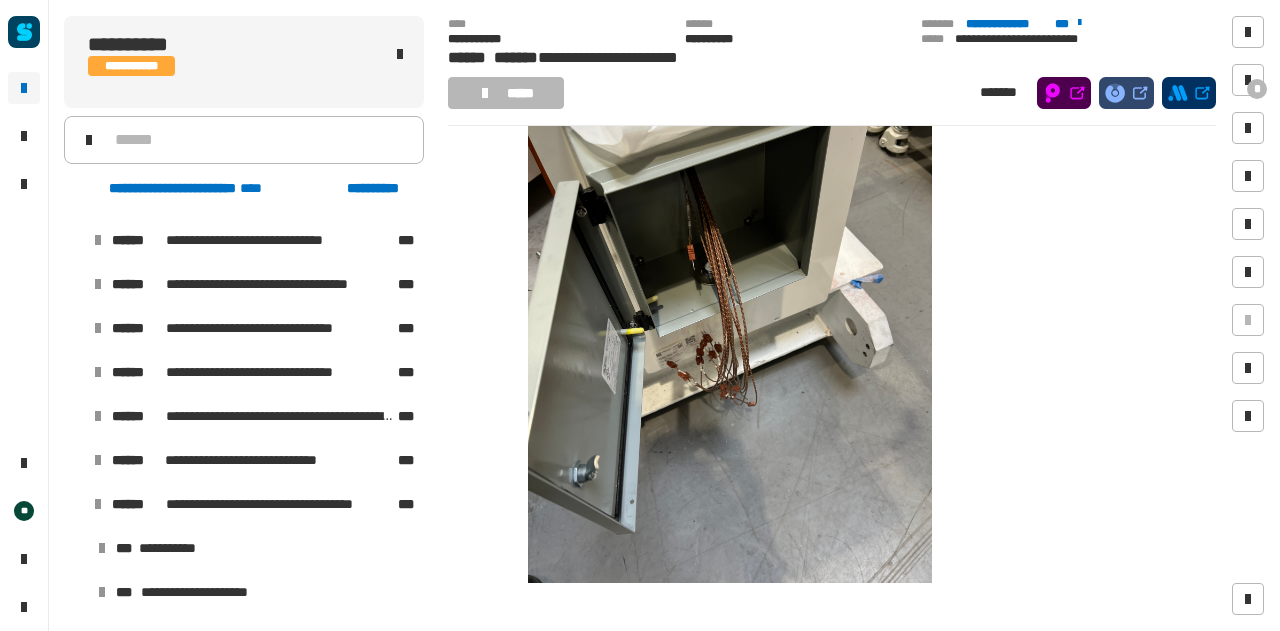 scroll, scrollTop: 604, scrollLeft: 0, axis: vertical 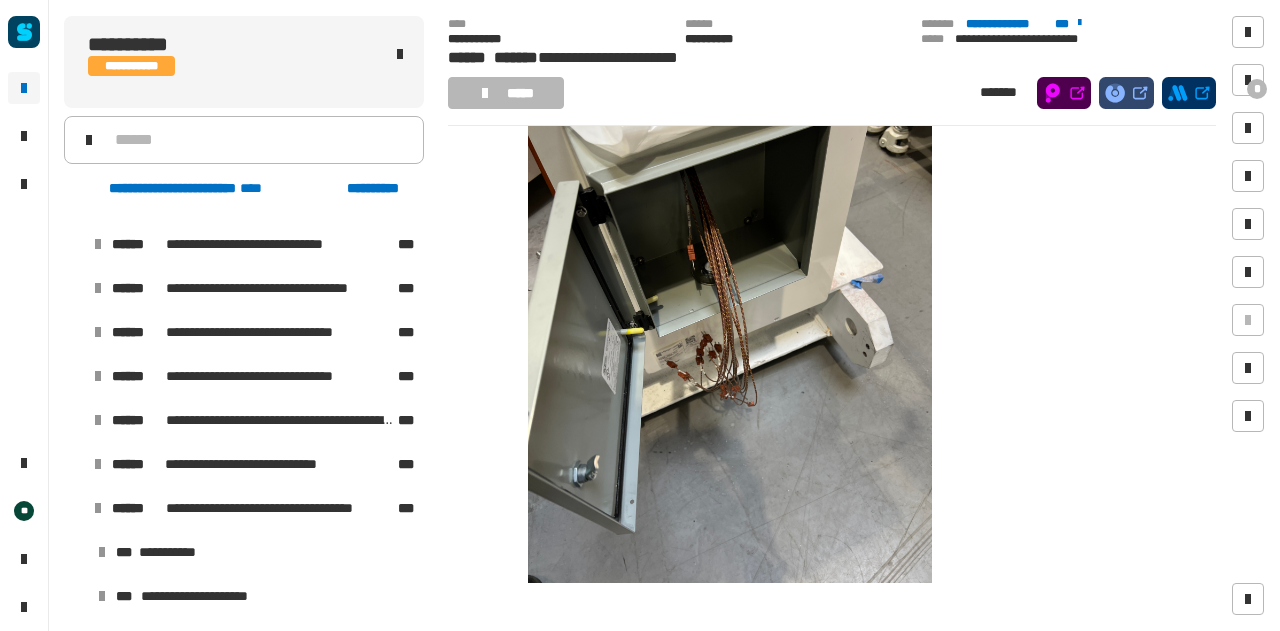click at bounding box center (74, 508) 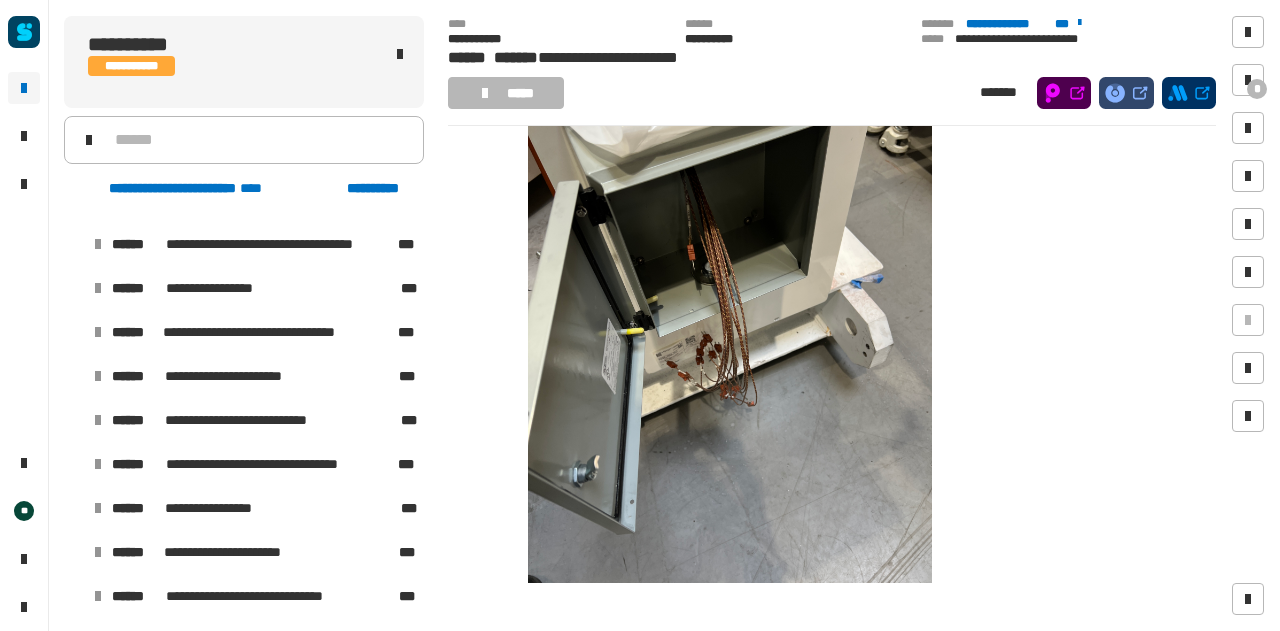 scroll, scrollTop: 870, scrollLeft: 0, axis: vertical 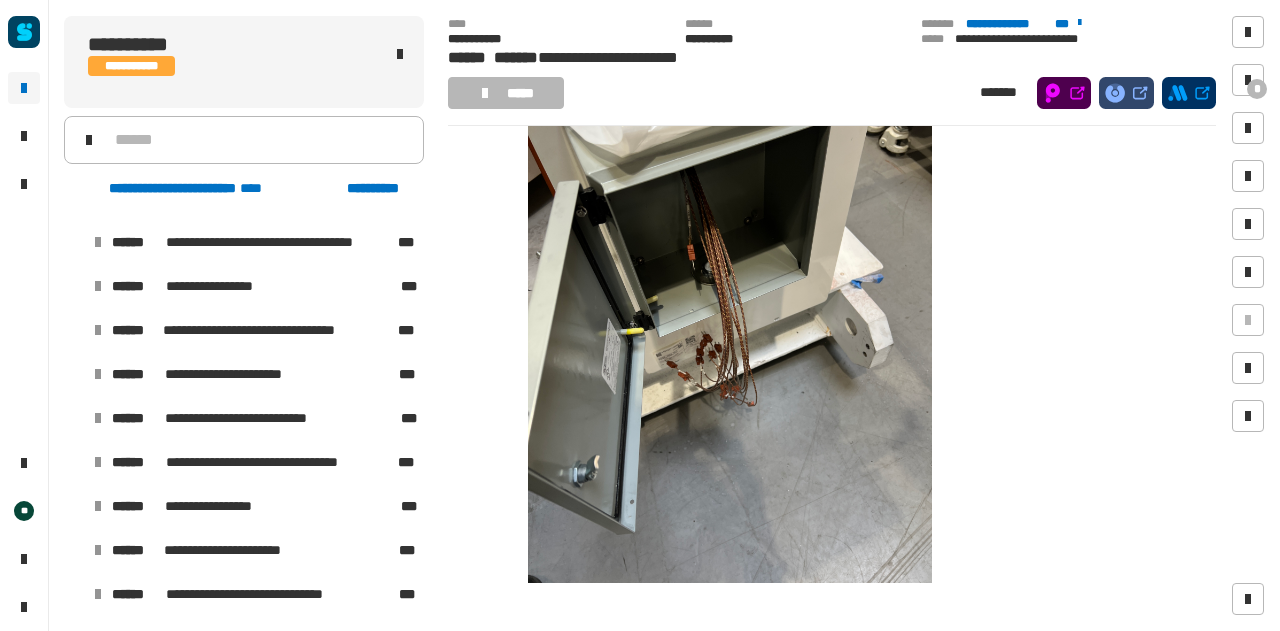 click at bounding box center [74, 418] 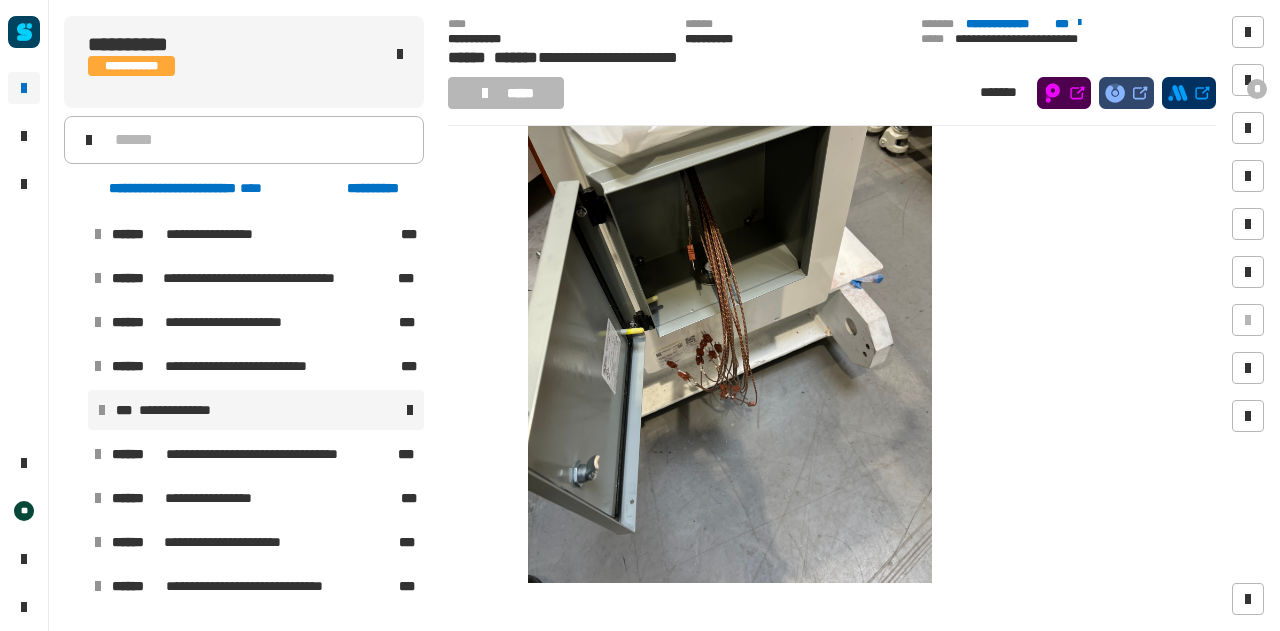 scroll, scrollTop: 924, scrollLeft: 0, axis: vertical 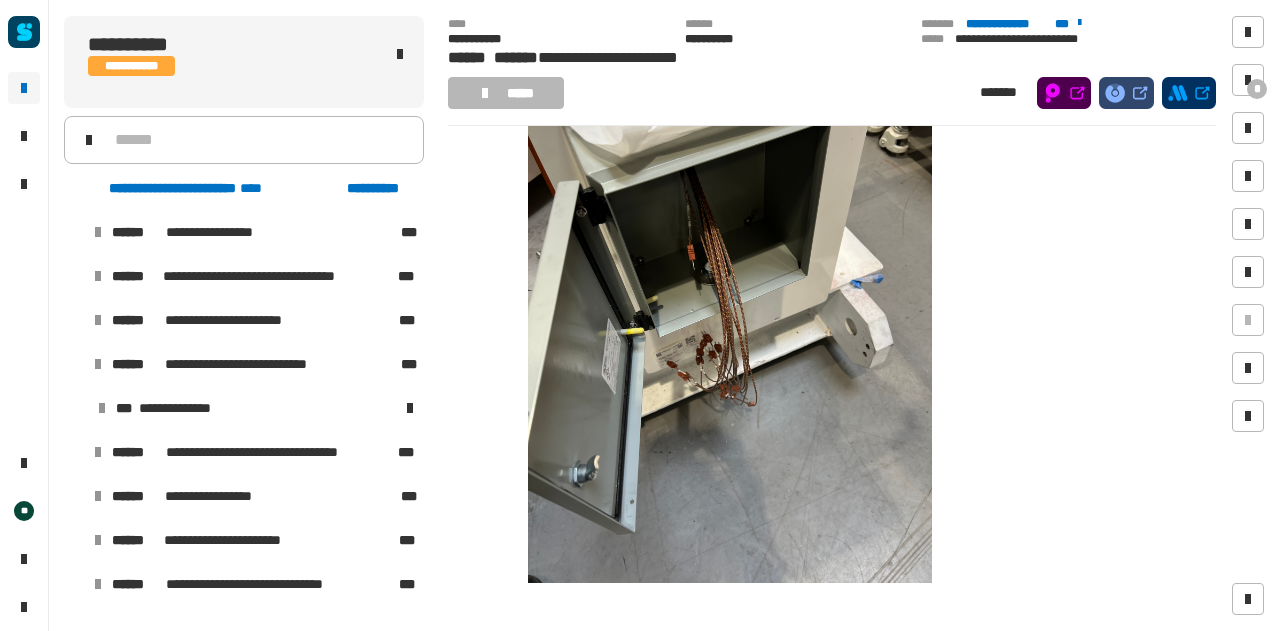 click at bounding box center [74, 364] 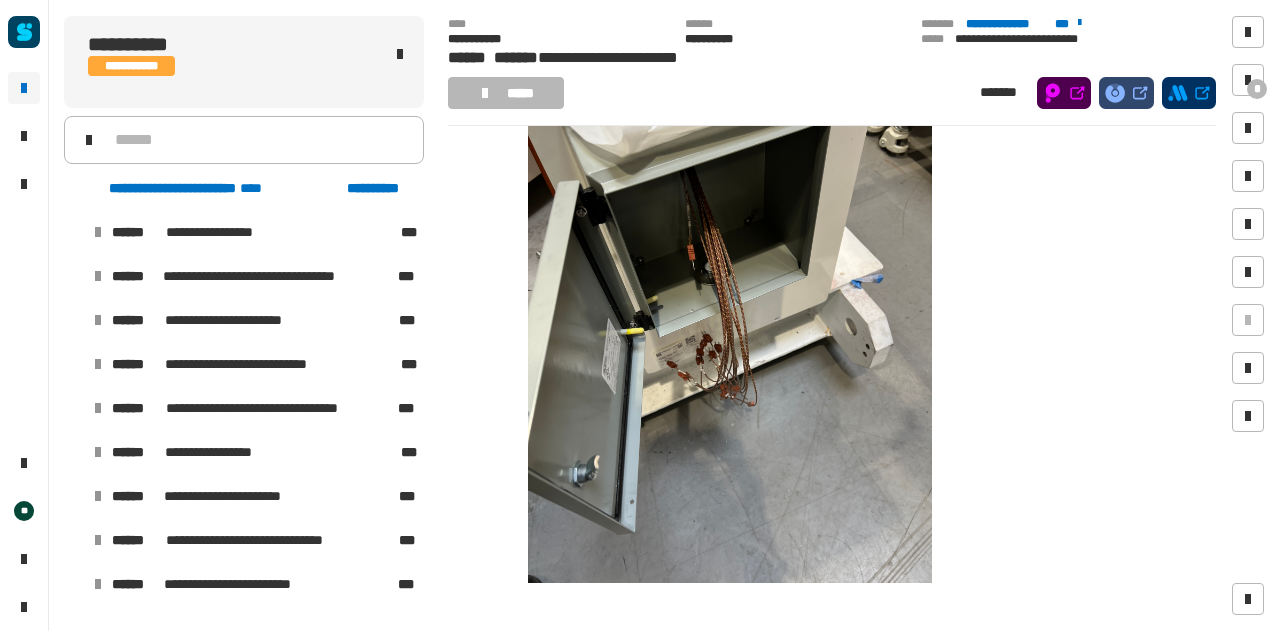 click at bounding box center [74, 364] 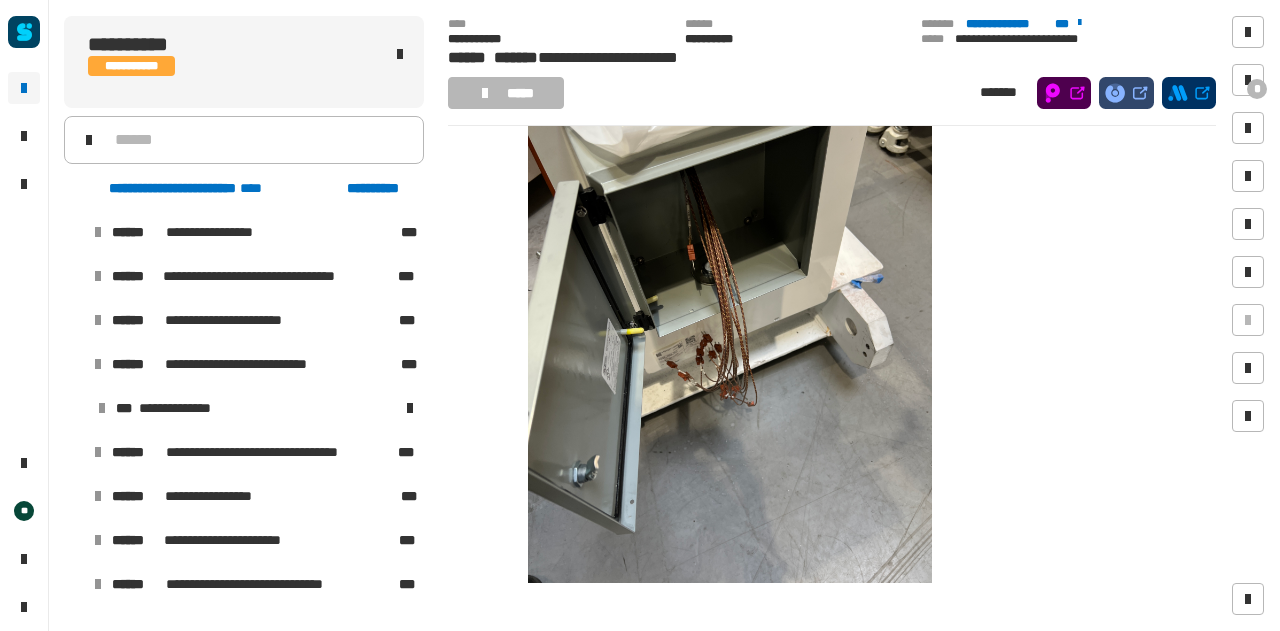 click at bounding box center (74, 364) 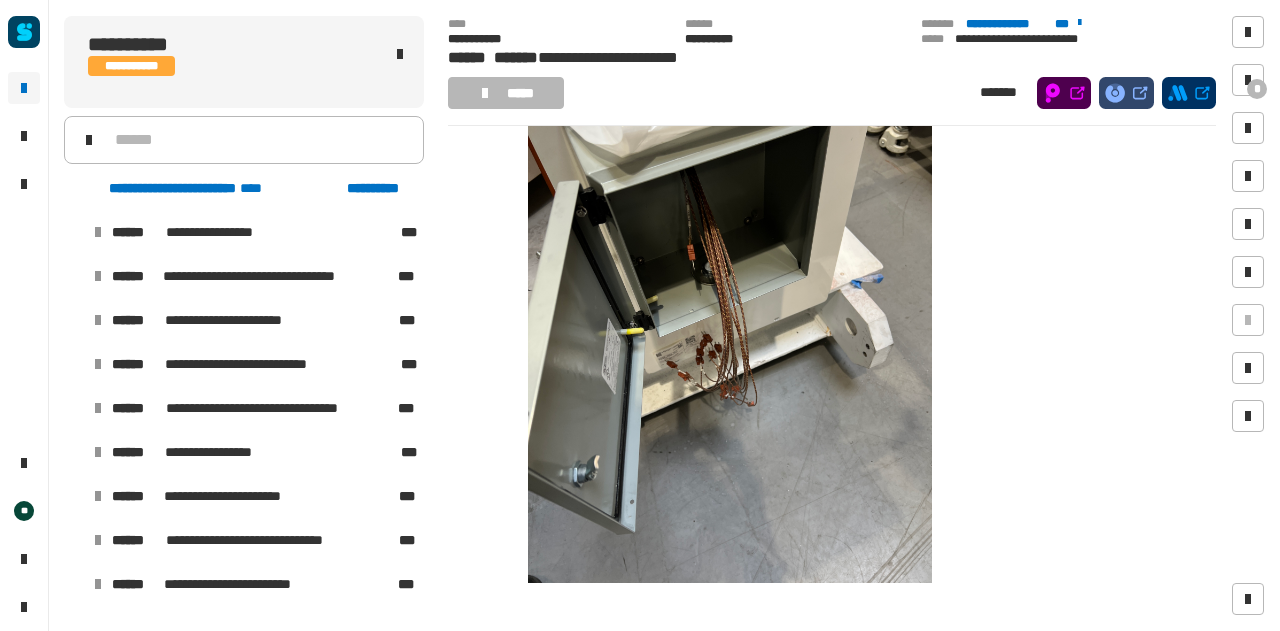click at bounding box center (74, 364) 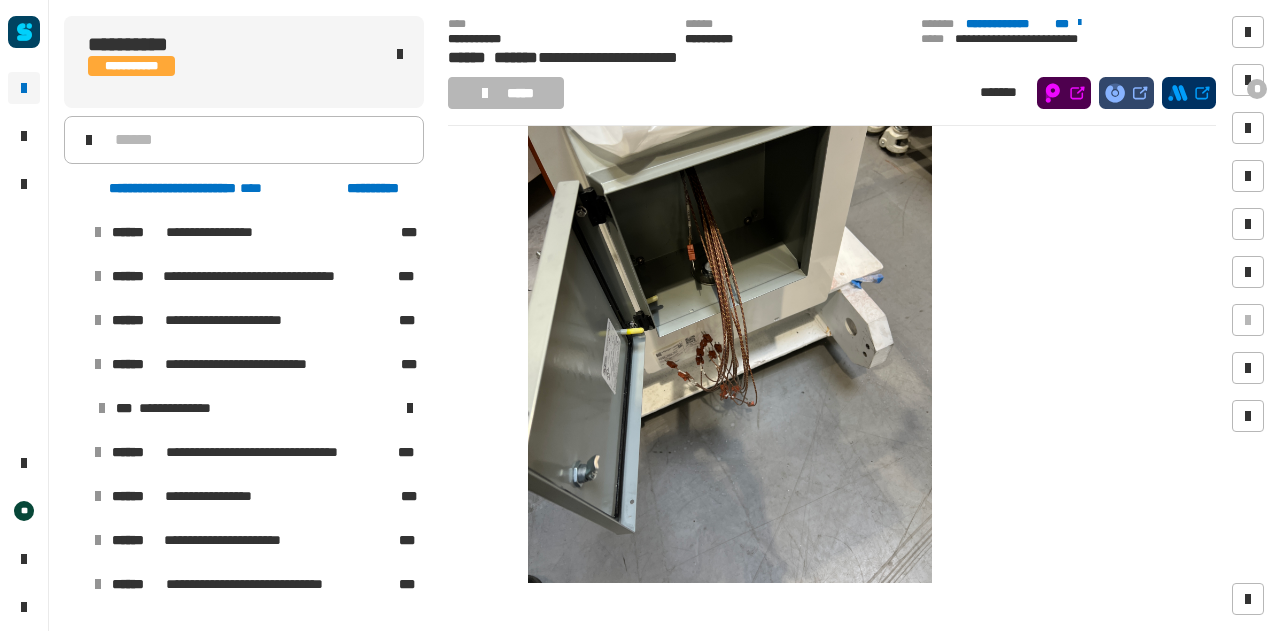 click at bounding box center (74, 364) 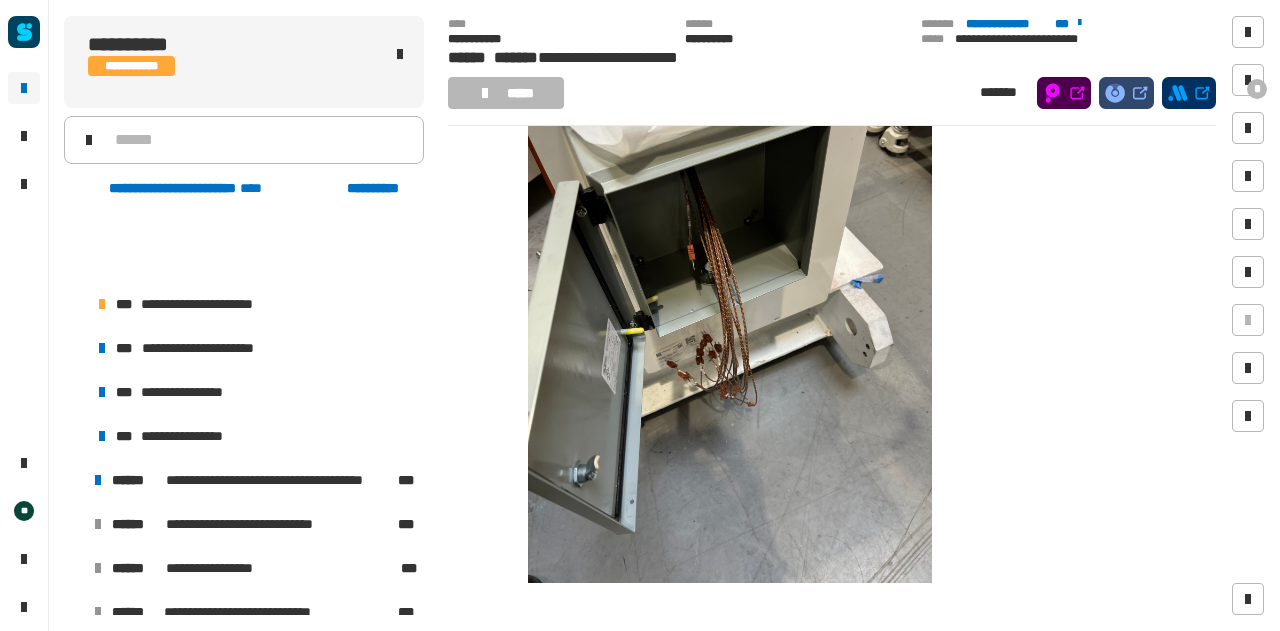 scroll, scrollTop: 0, scrollLeft: 0, axis: both 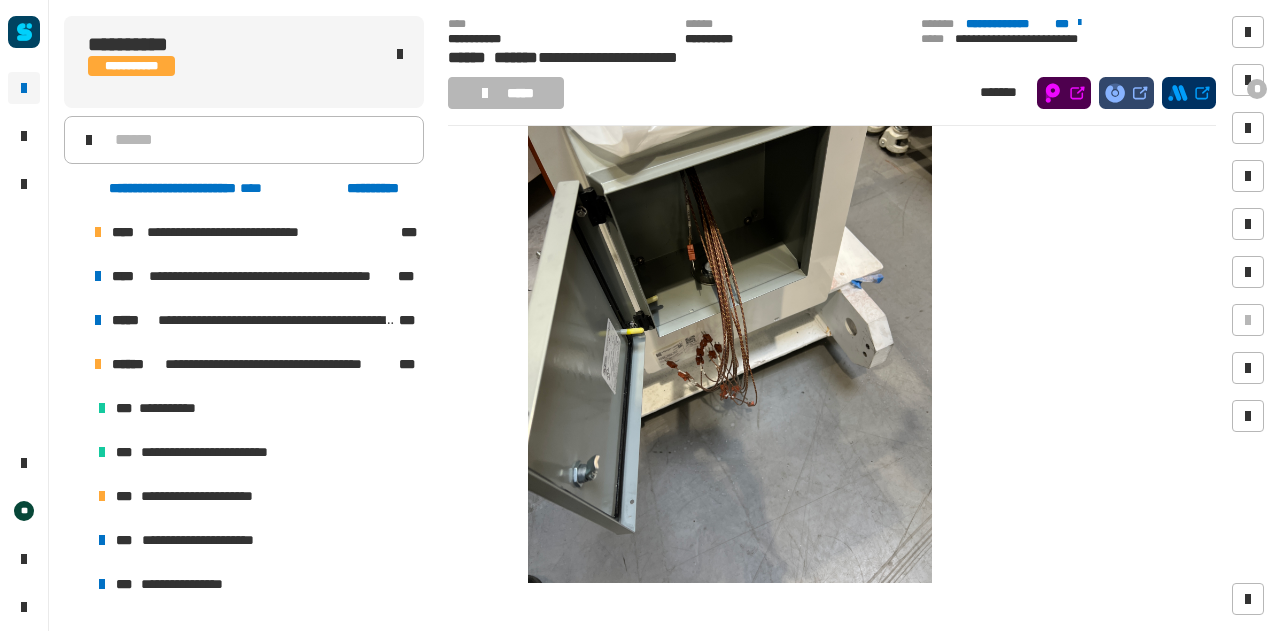 click at bounding box center [74, 364] 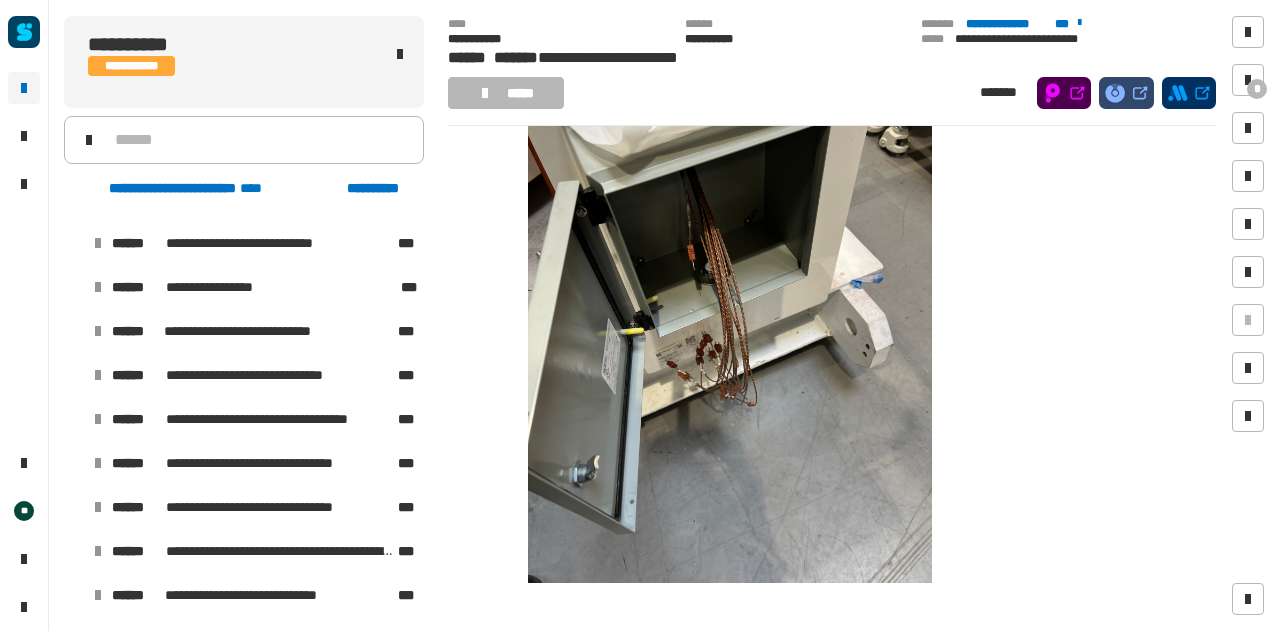 scroll, scrollTop: 210, scrollLeft: 0, axis: vertical 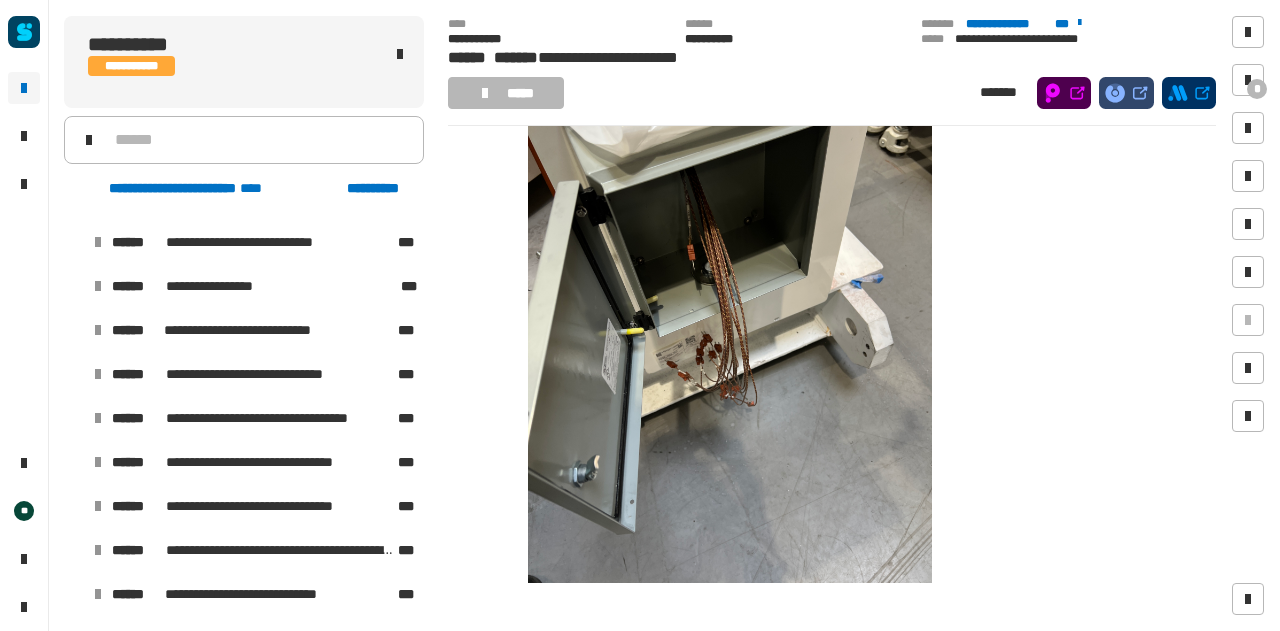 click at bounding box center (74, 242) 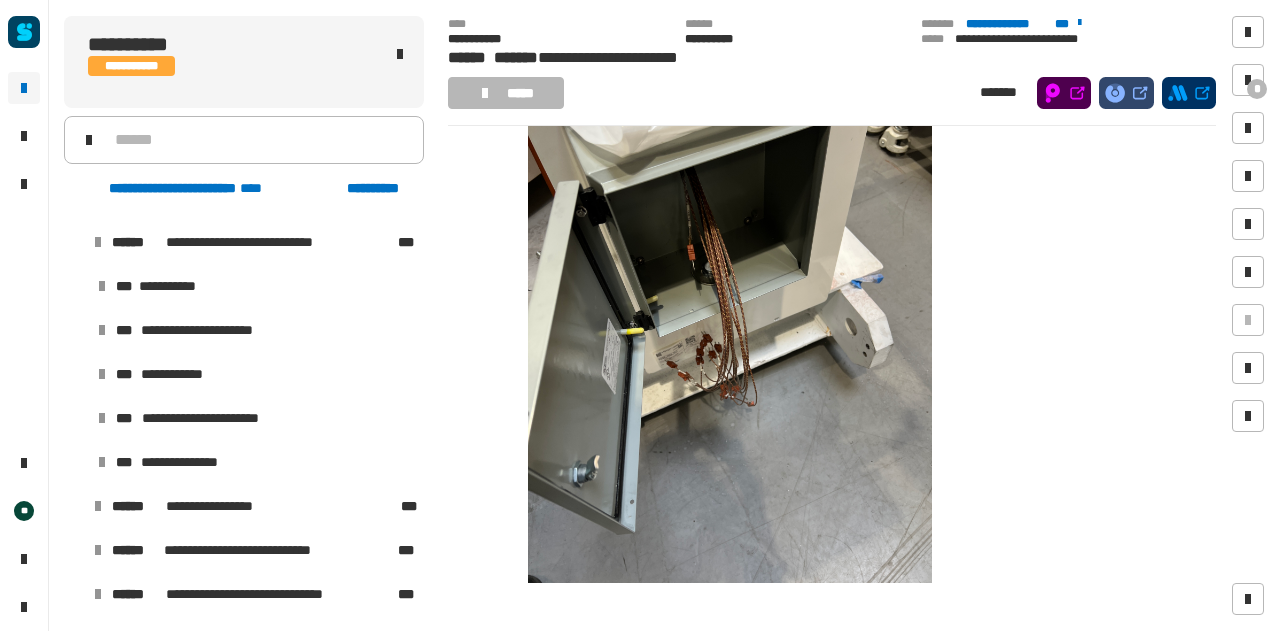 click at bounding box center (74, 242) 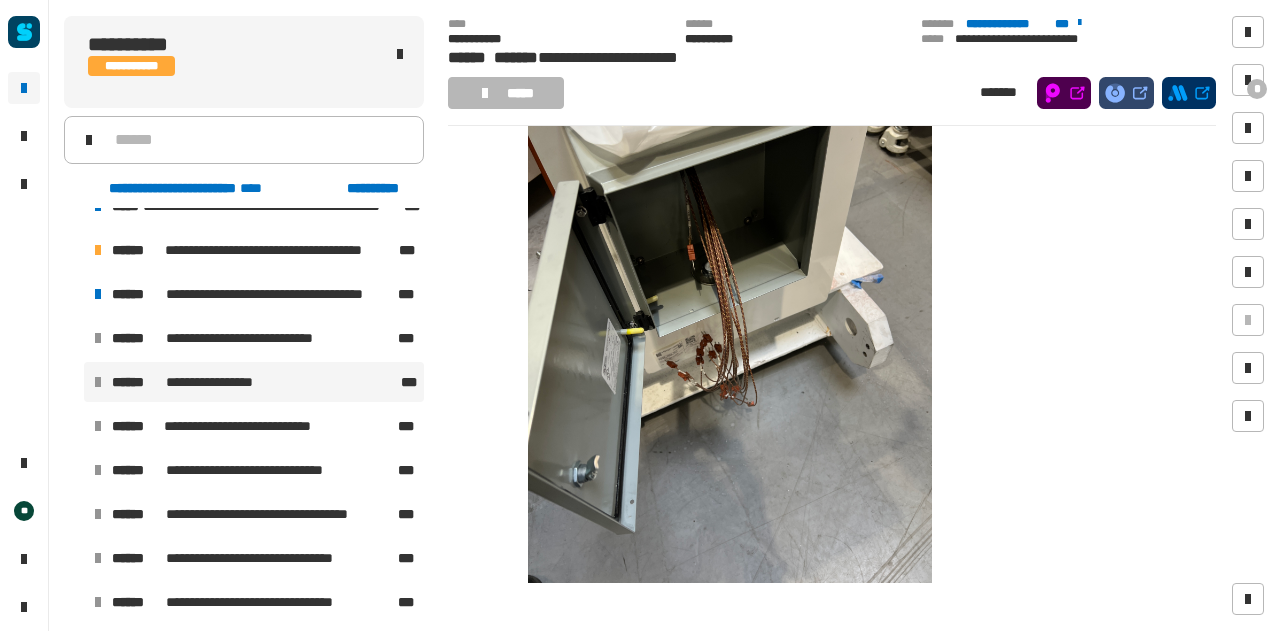 scroll, scrollTop: 112, scrollLeft: 0, axis: vertical 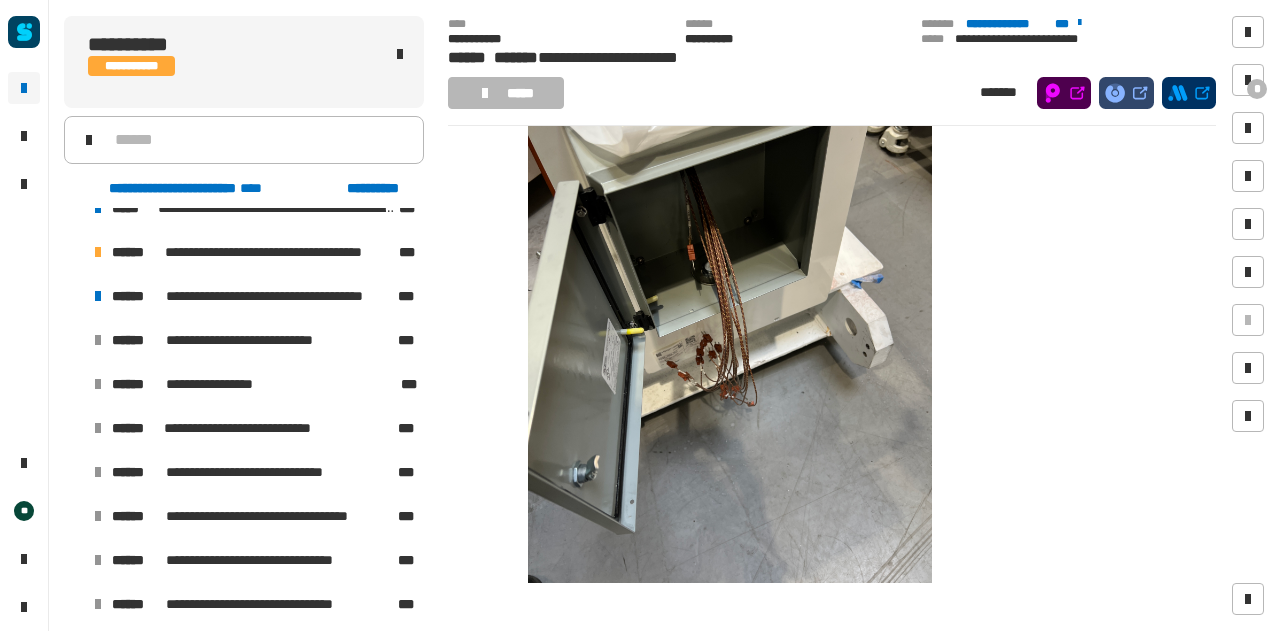 click at bounding box center (74, 340) 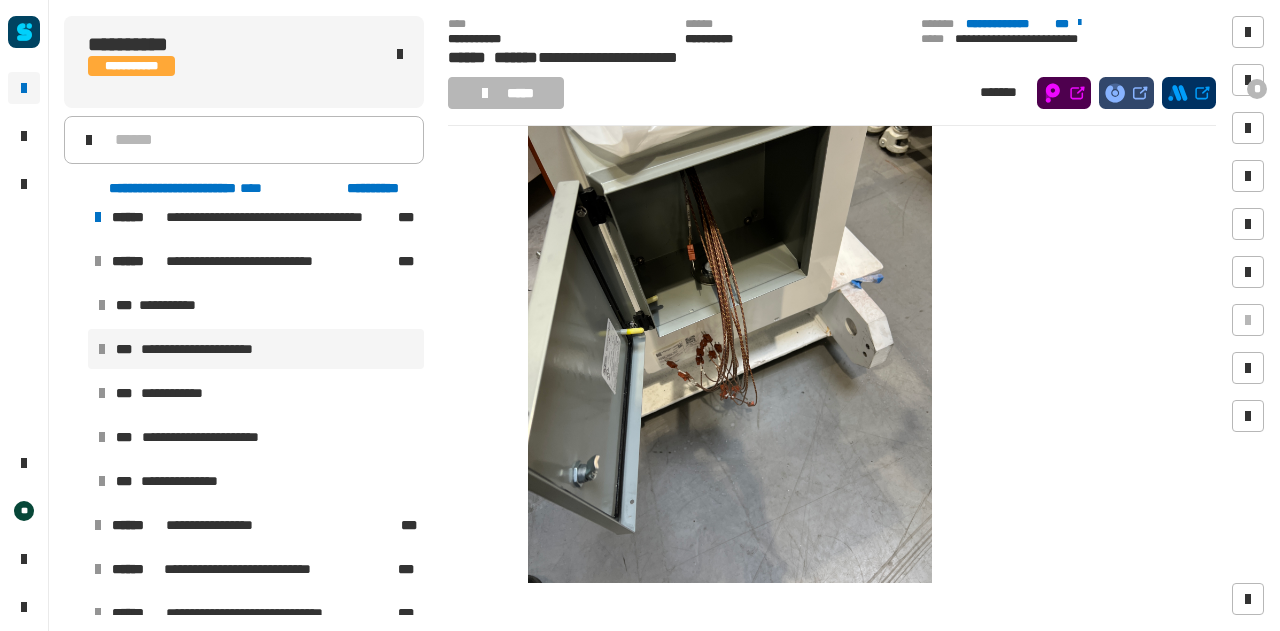 scroll, scrollTop: 196, scrollLeft: 0, axis: vertical 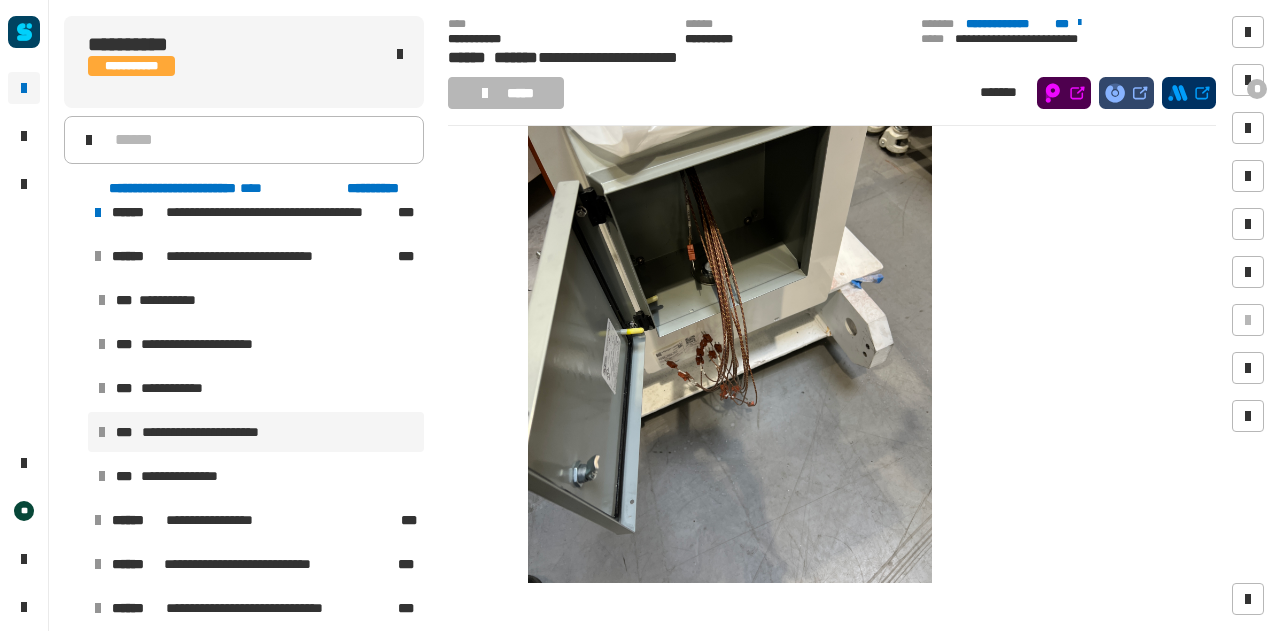 click on "**********" at bounding box center [256, 432] 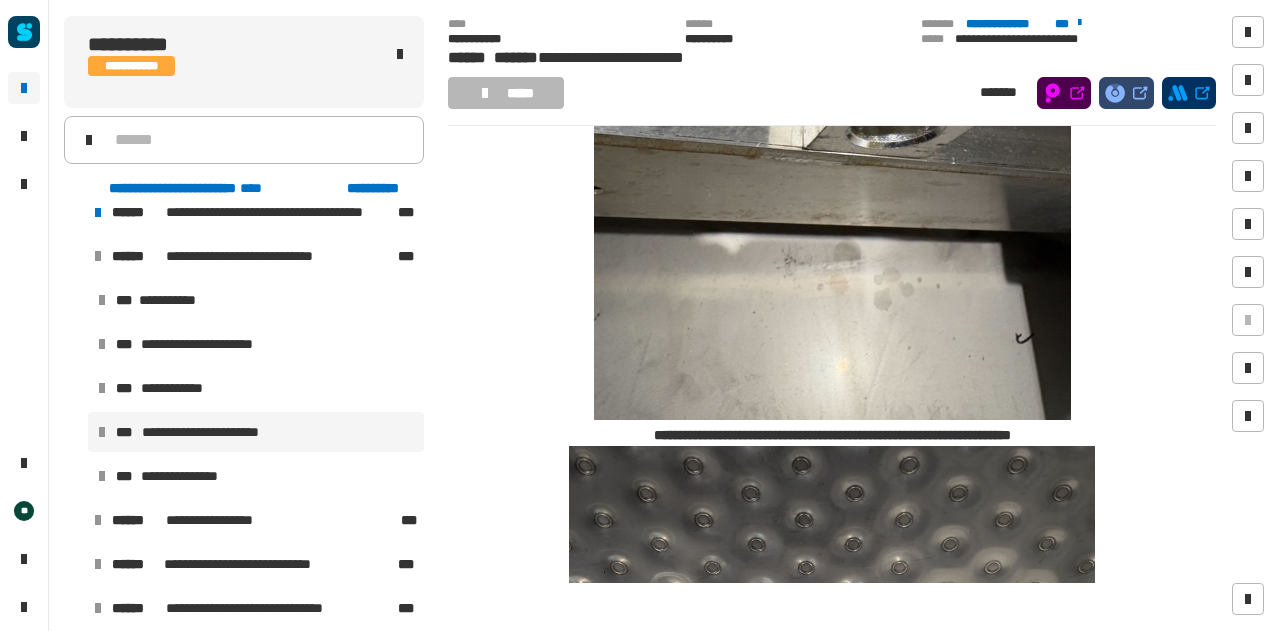 scroll, scrollTop: 1608, scrollLeft: 0, axis: vertical 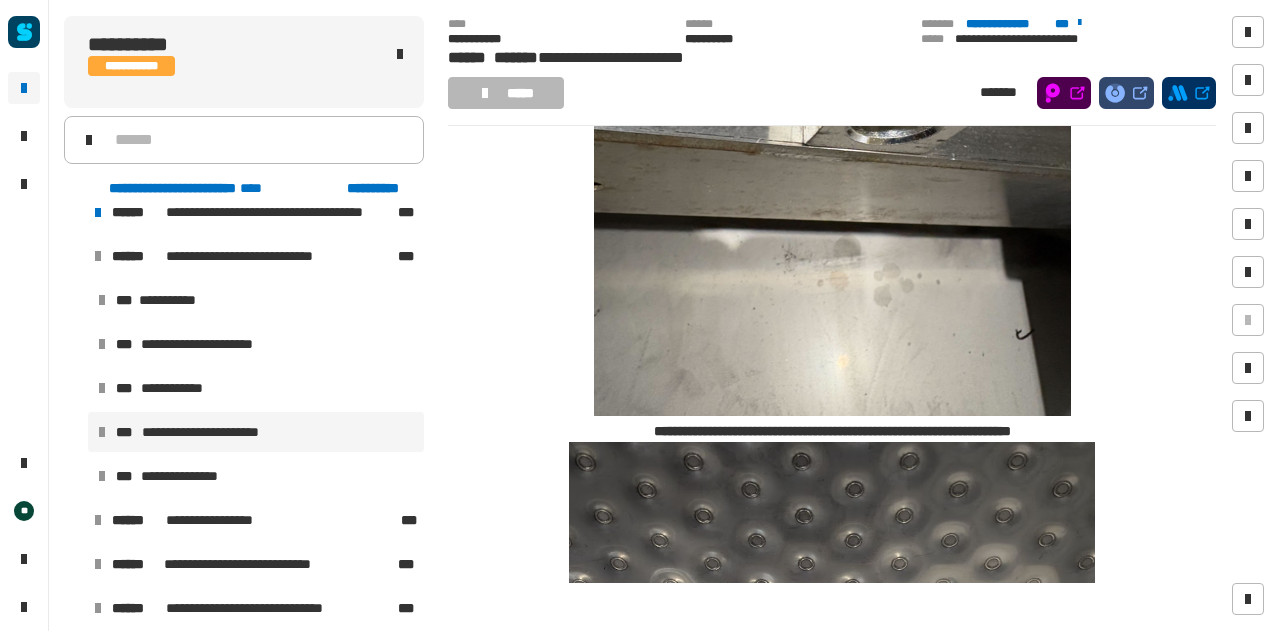 click at bounding box center [74, 256] 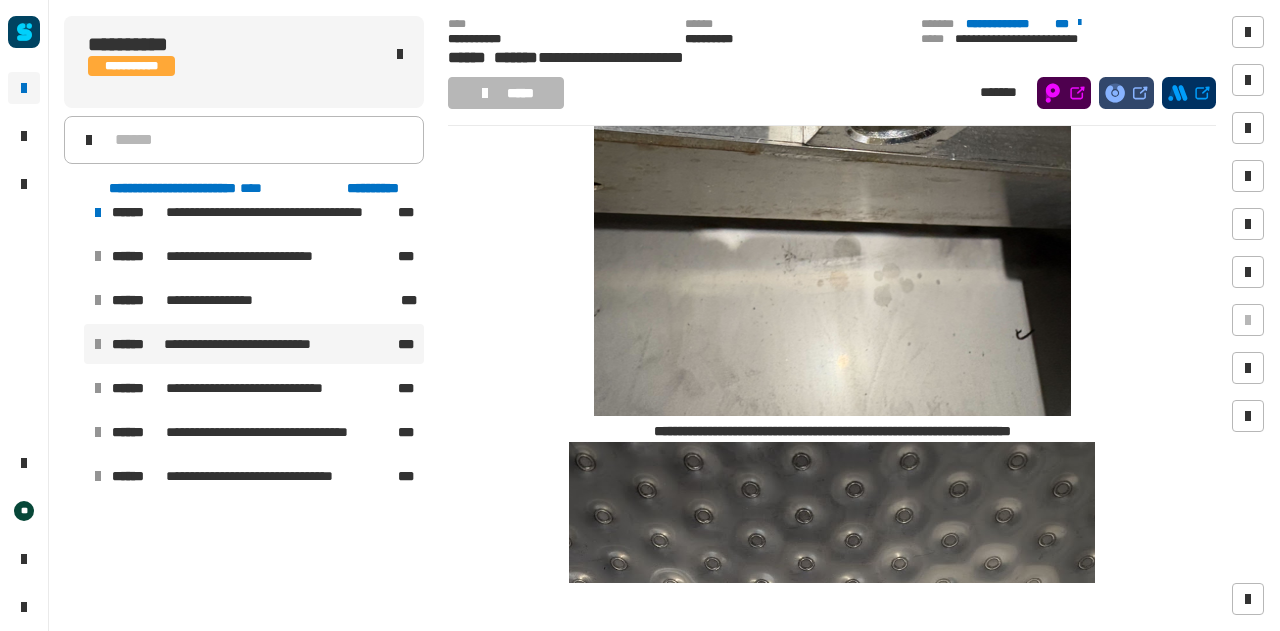 scroll, scrollTop: 0, scrollLeft: 0, axis: both 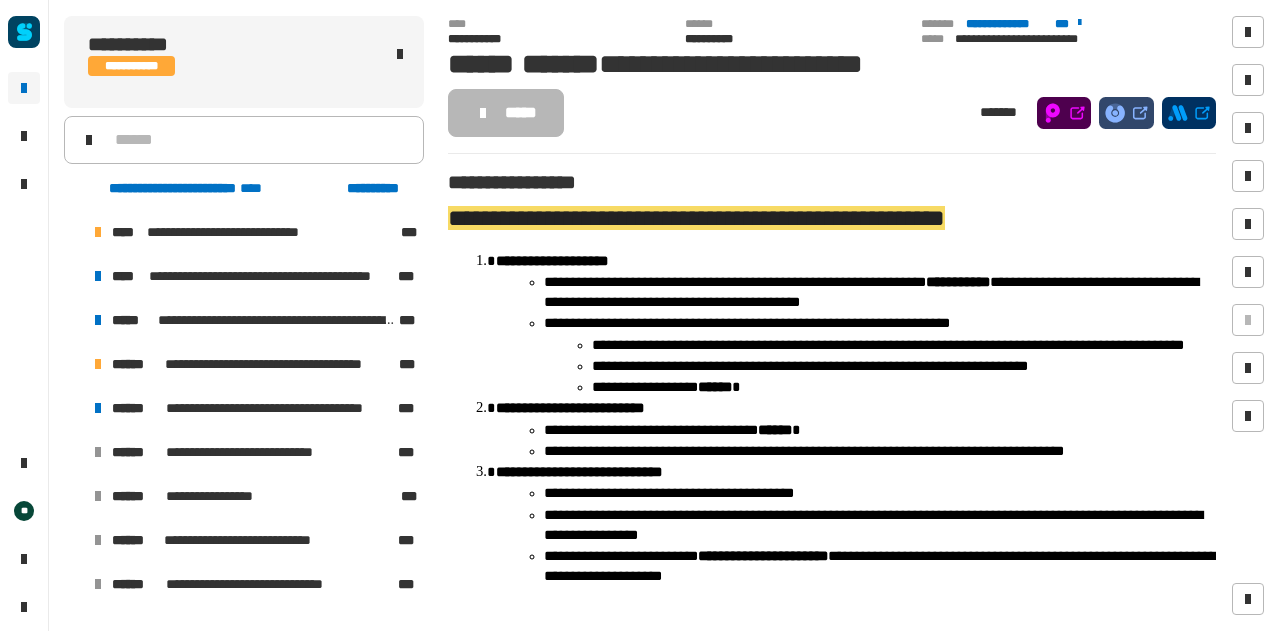 click at bounding box center (74, 408) 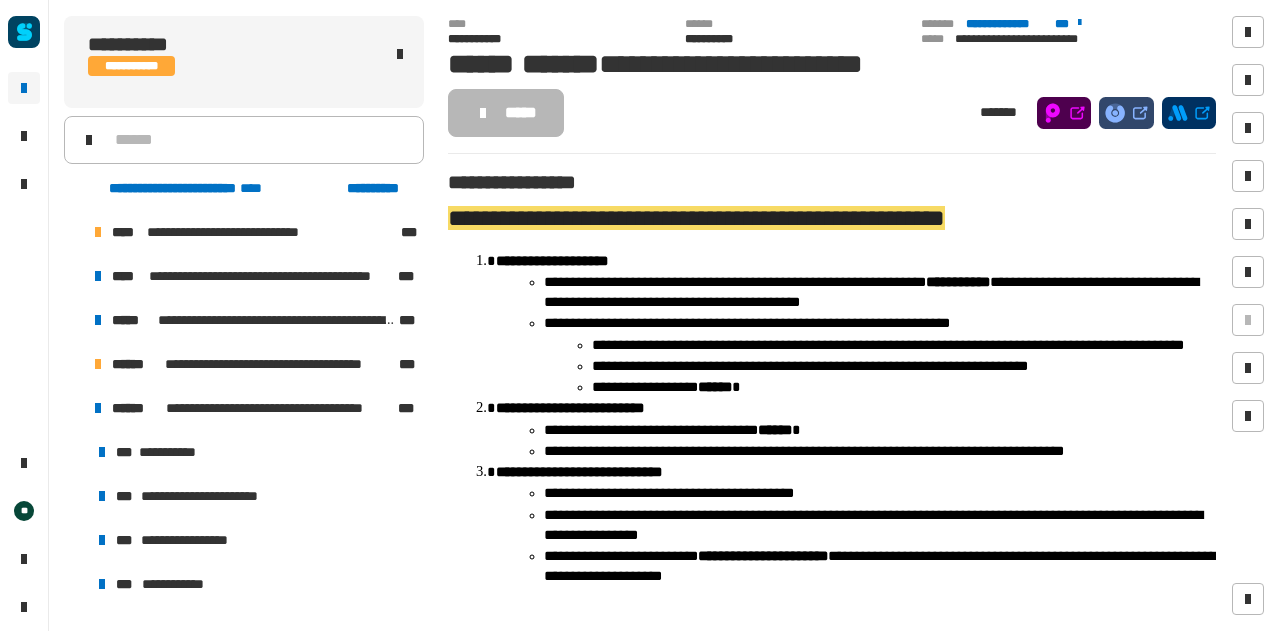 click at bounding box center [74, 408] 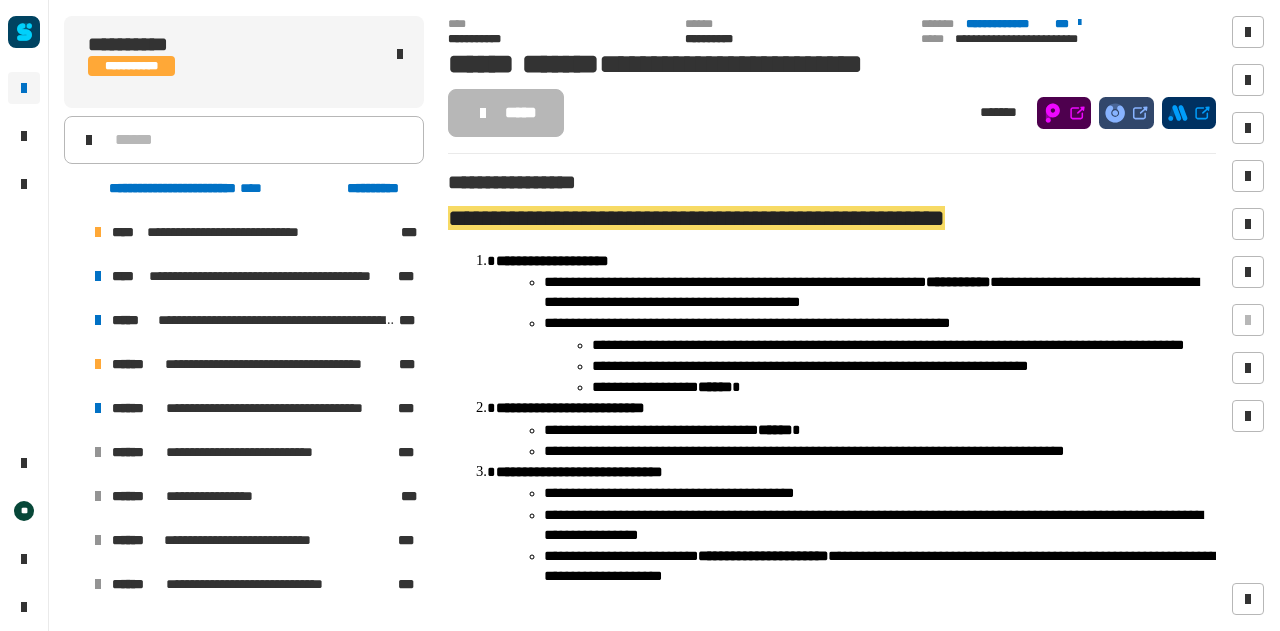 click on "**********" 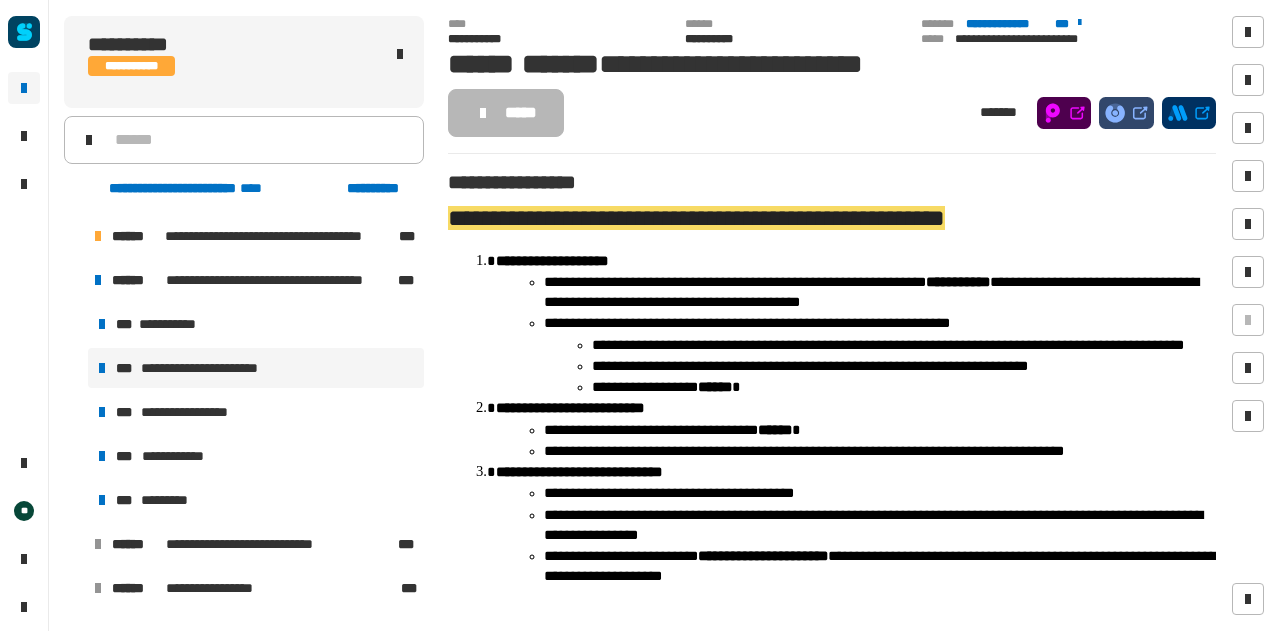 scroll, scrollTop: 127, scrollLeft: 0, axis: vertical 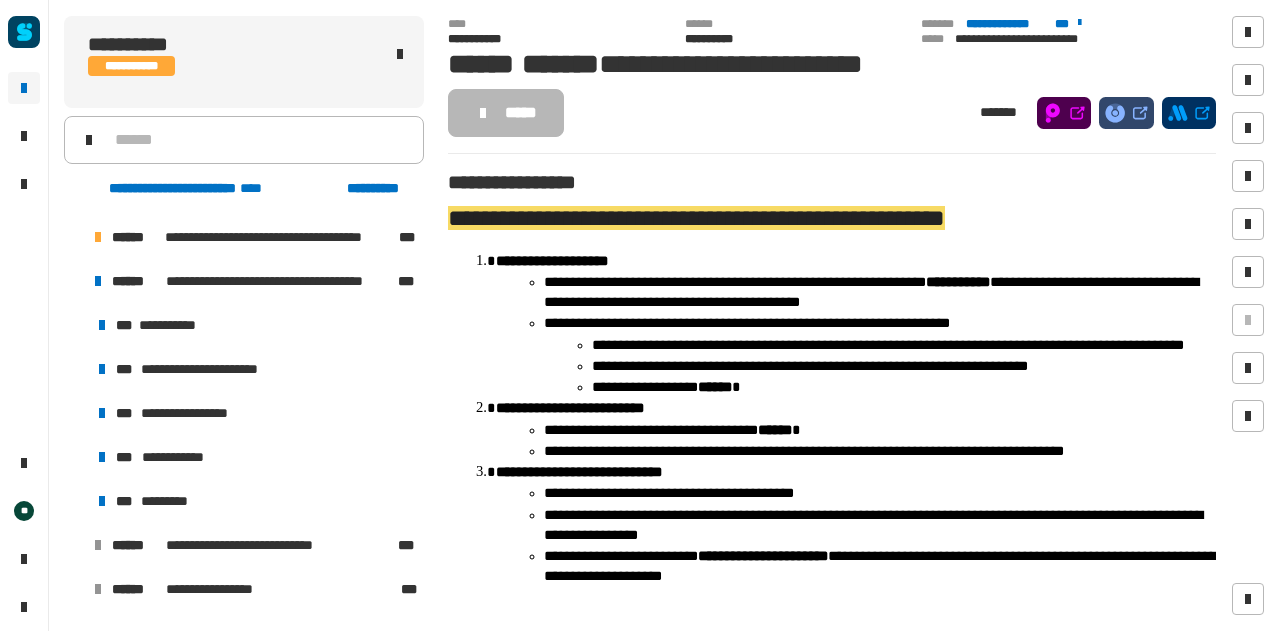 click at bounding box center [74, 281] 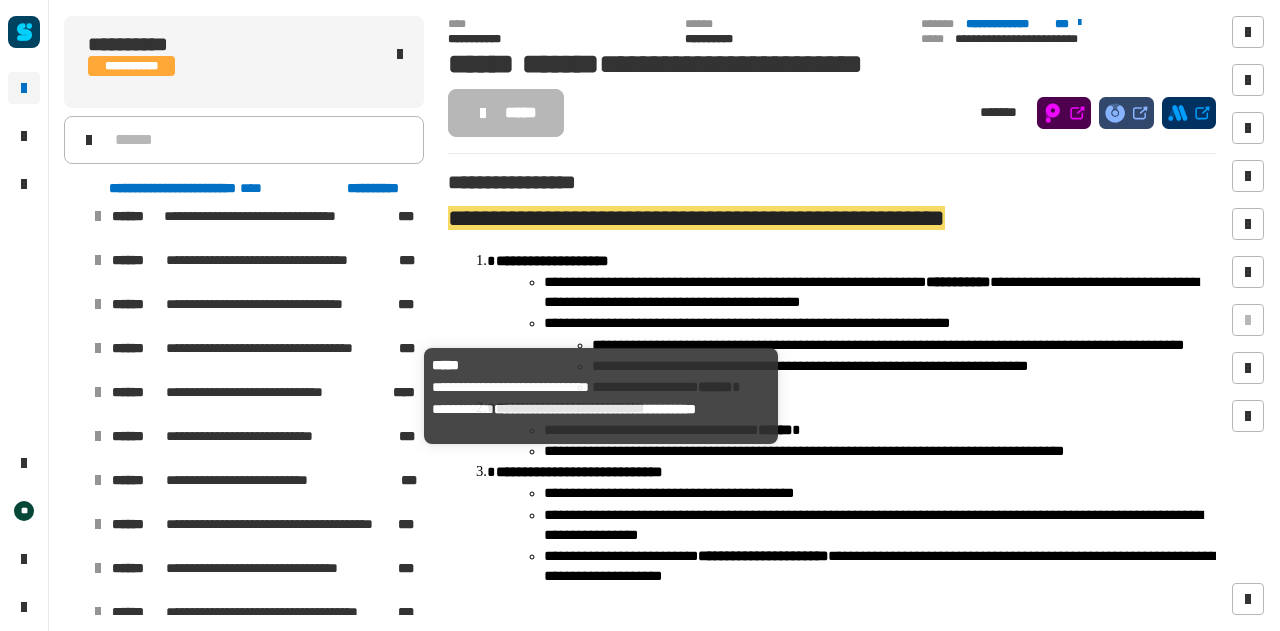 scroll, scrollTop: 1073, scrollLeft: 0, axis: vertical 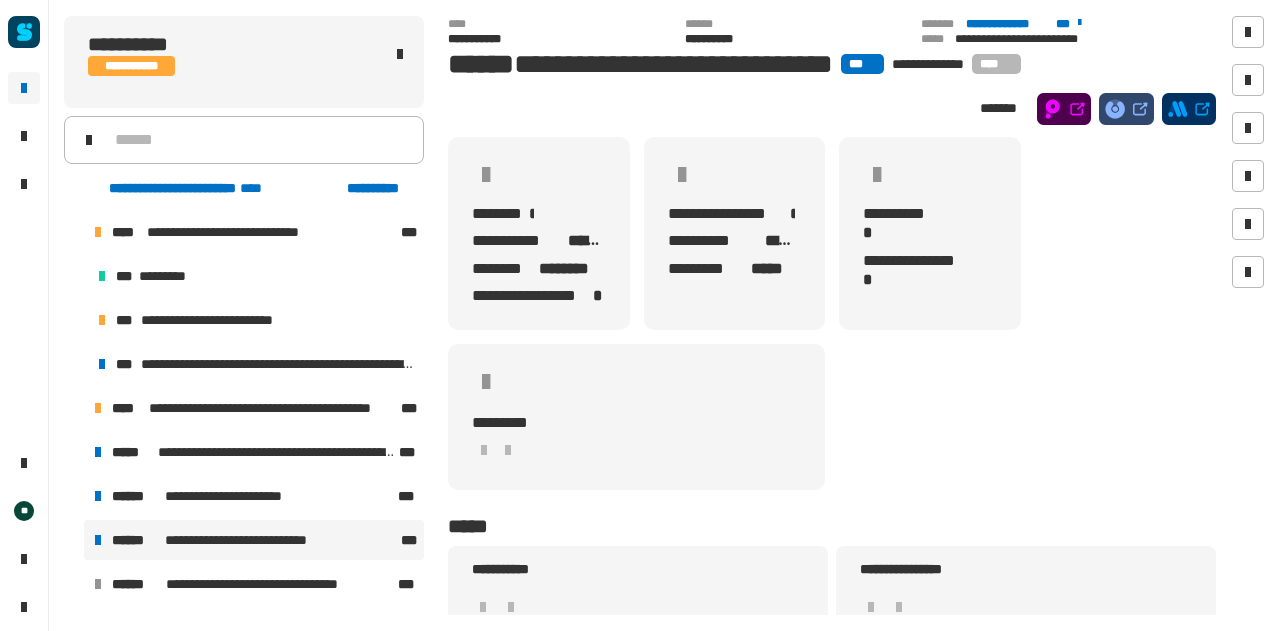 click at bounding box center [74, 232] 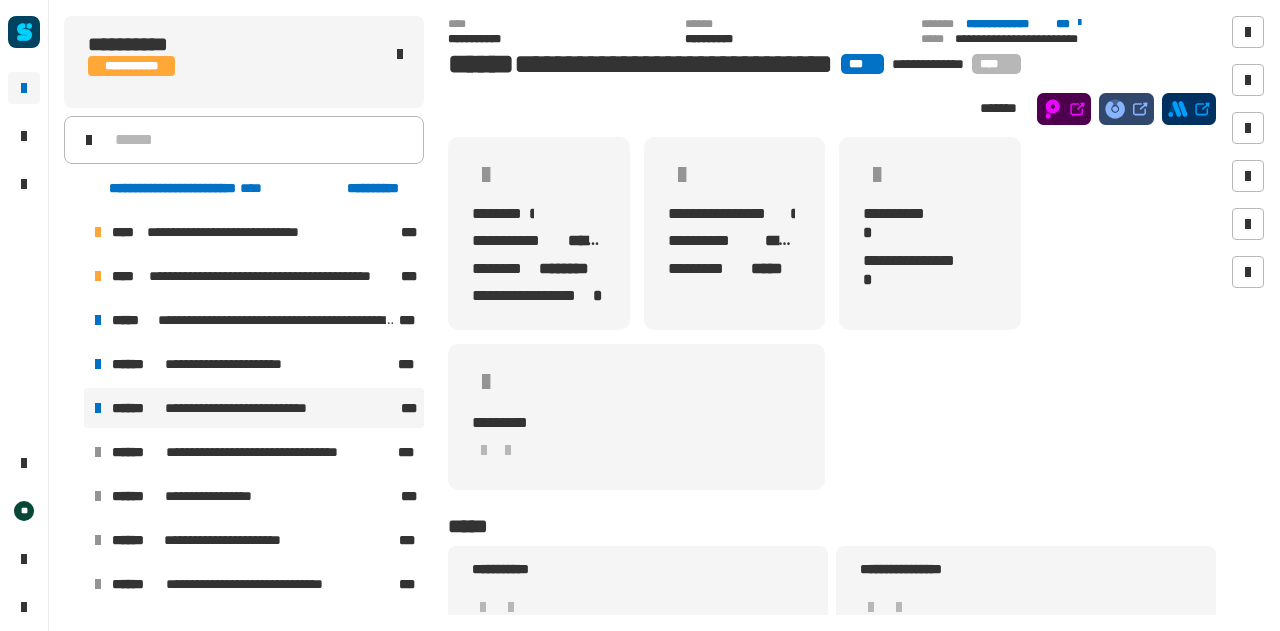 click at bounding box center (74, 232) 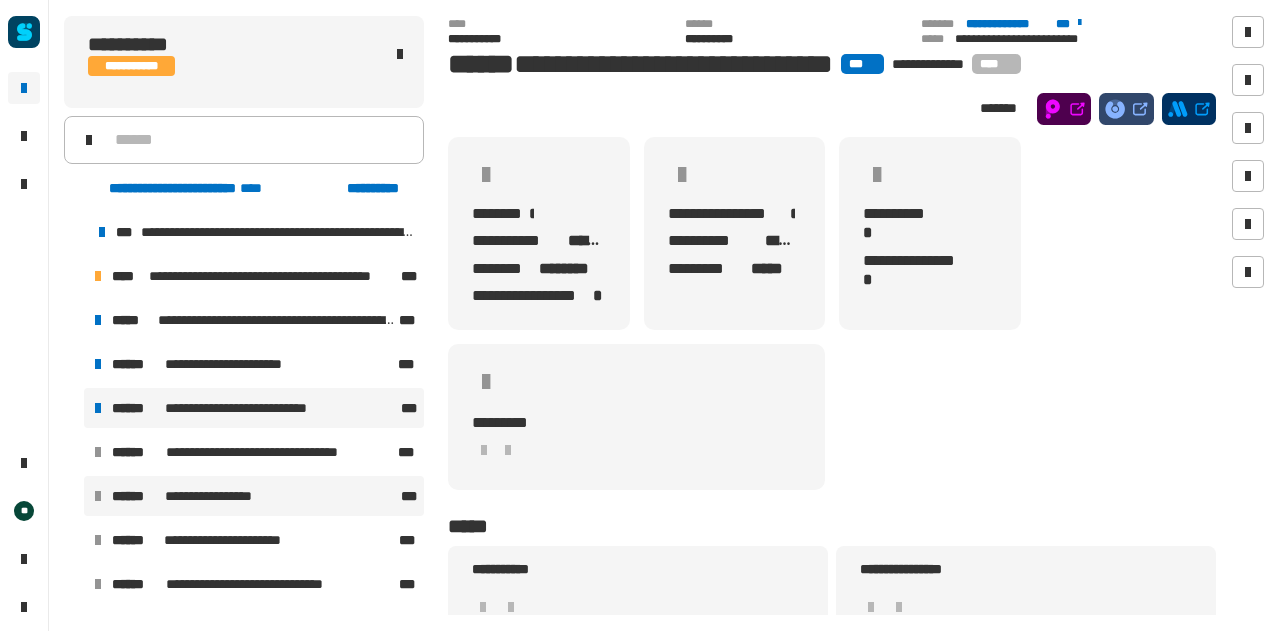scroll, scrollTop: 0, scrollLeft: 0, axis: both 